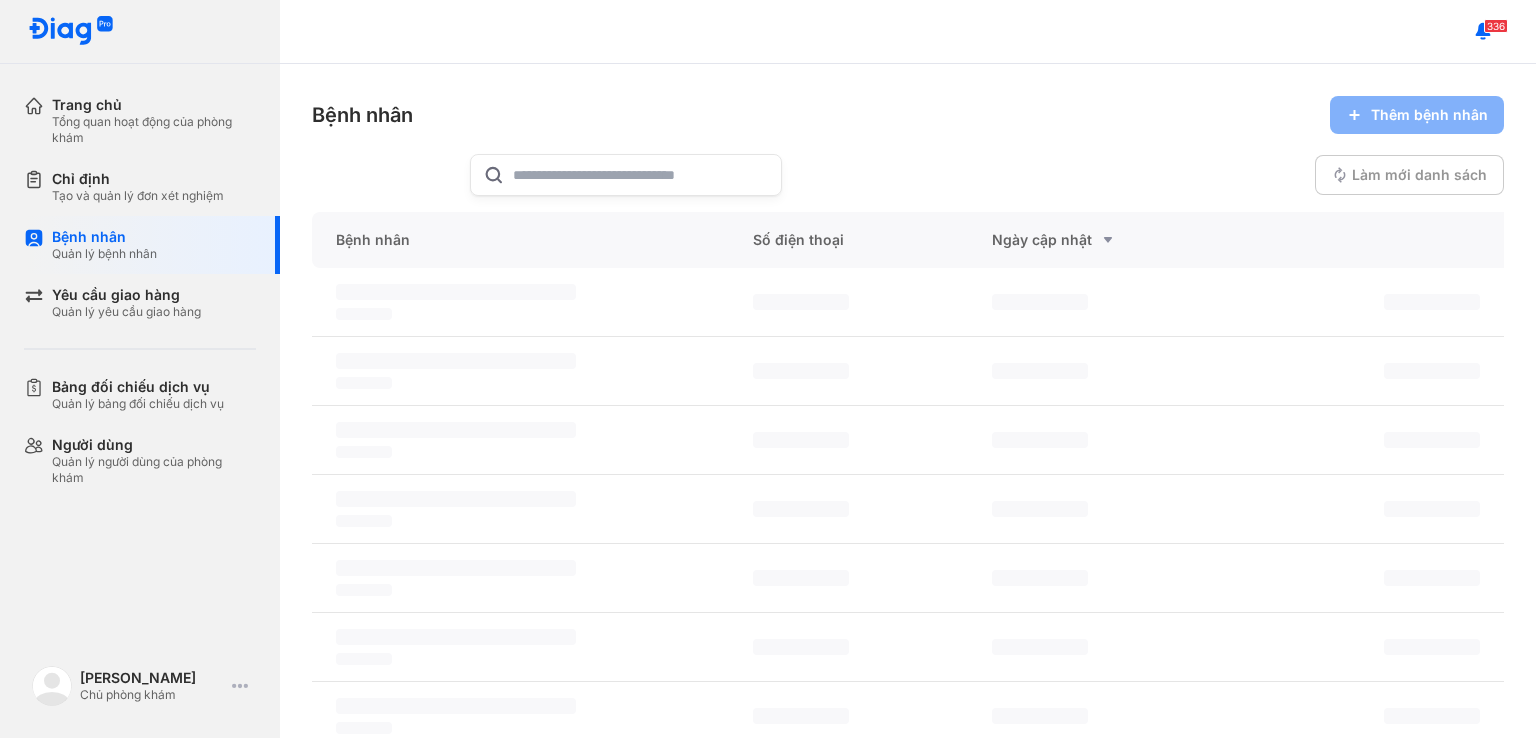 scroll, scrollTop: 0, scrollLeft: 0, axis: both 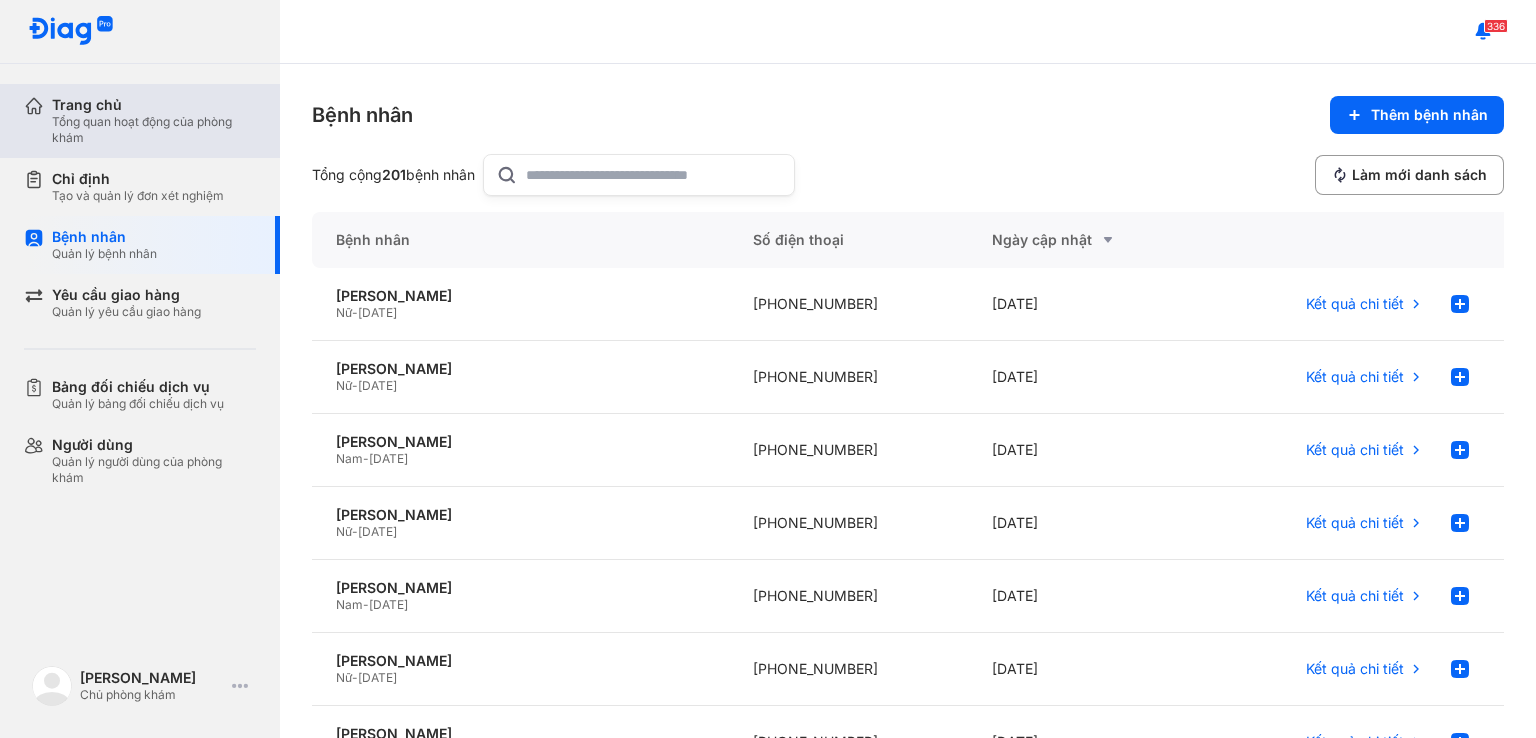 click on "Trang chủ" at bounding box center [154, 105] 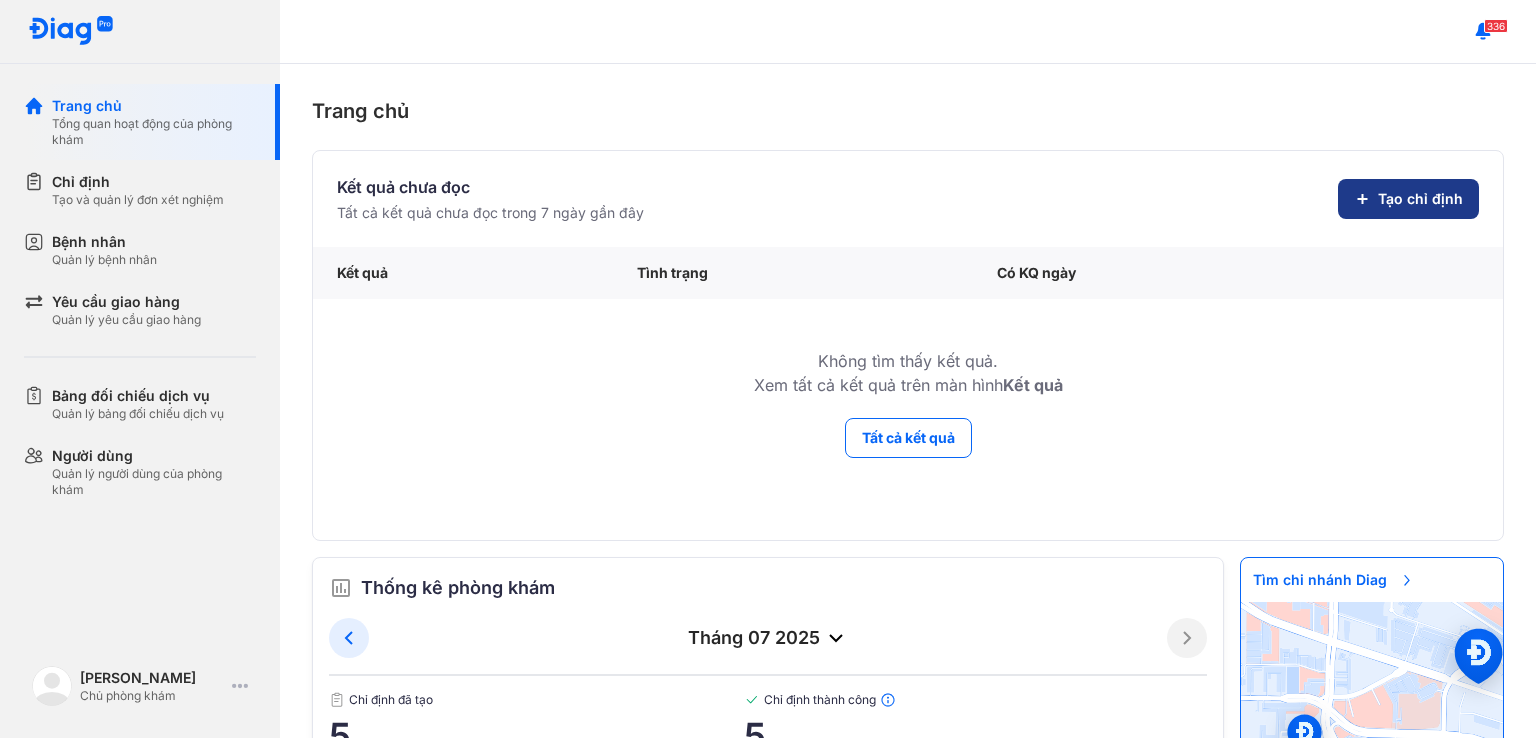 click on "Tạo chỉ định" 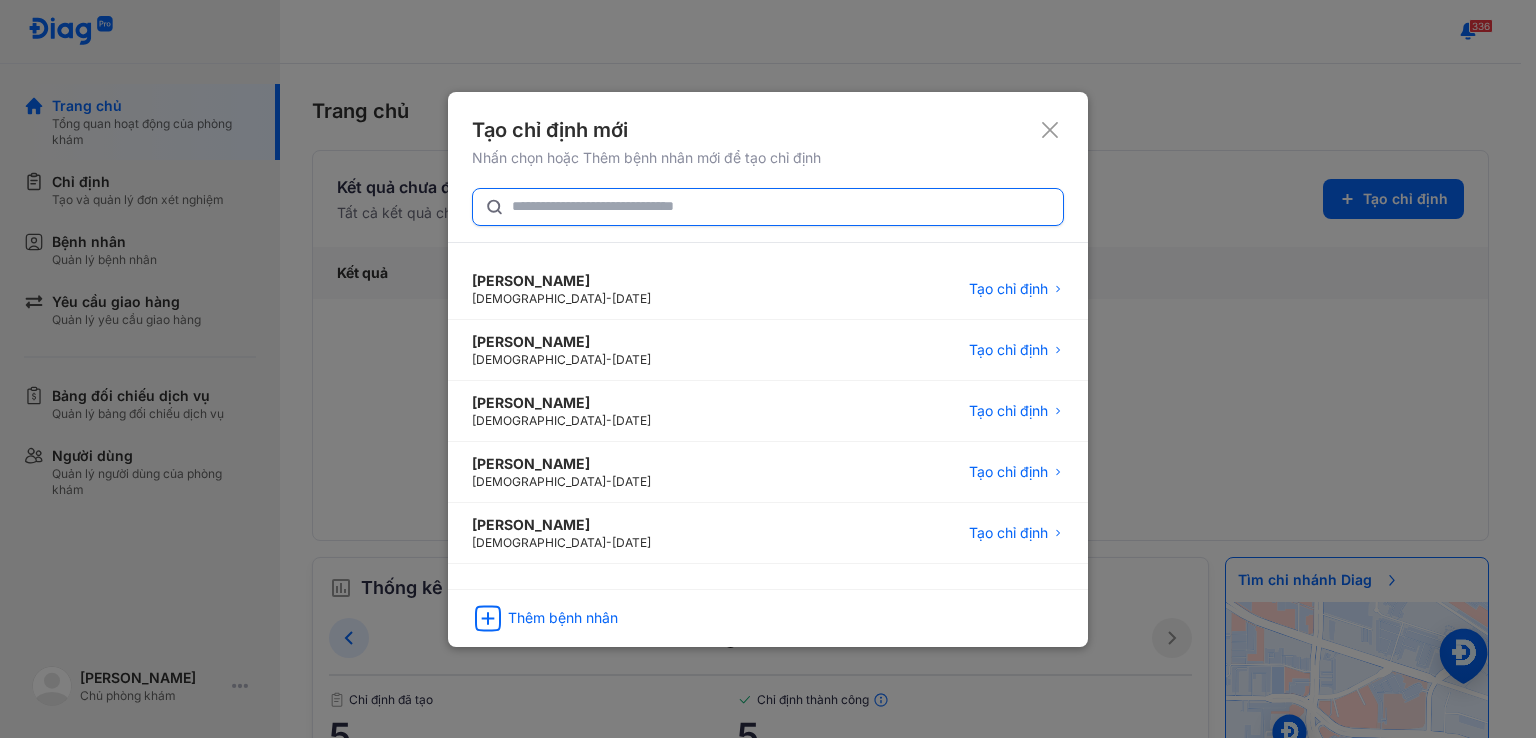click 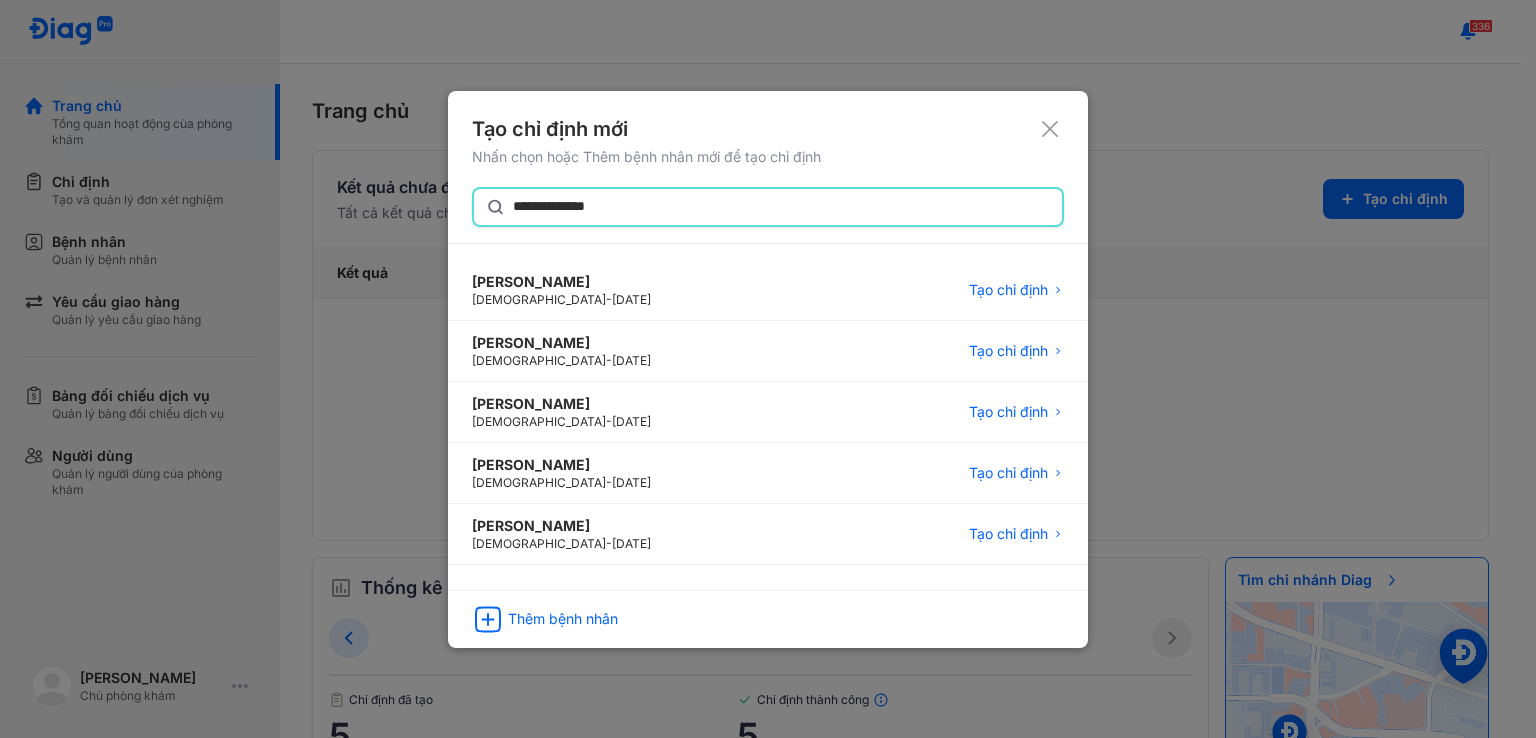 type on "**********" 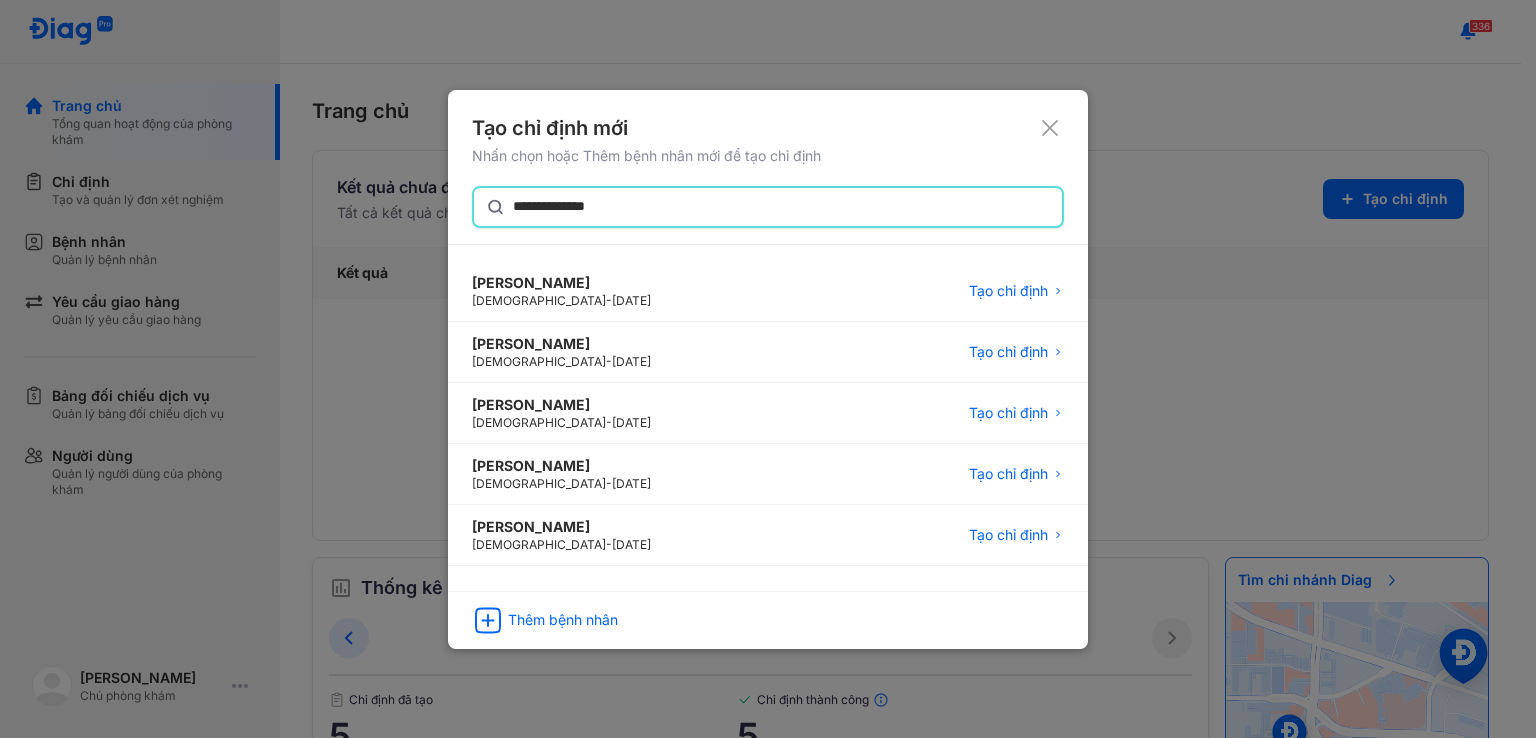click at bounding box center (768, 369) 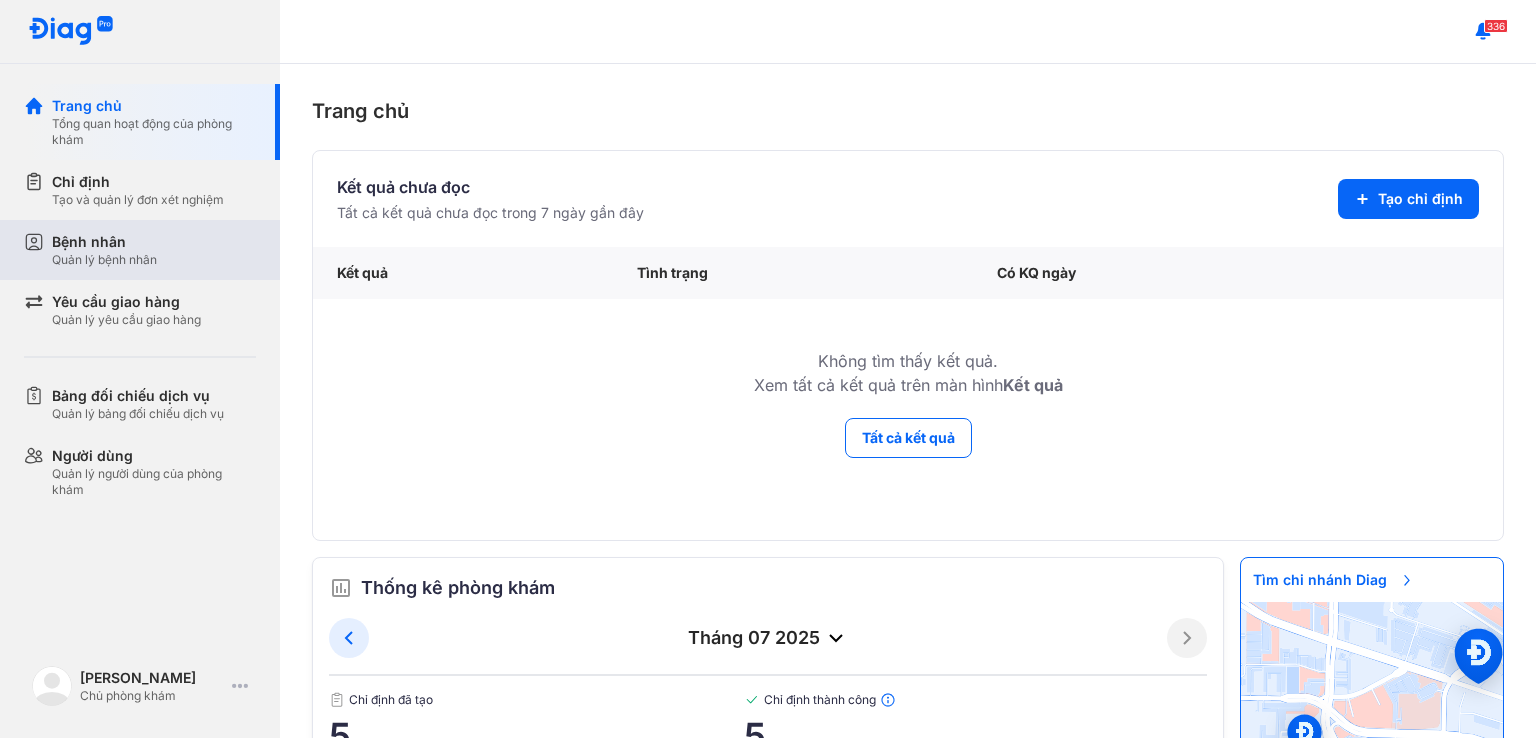 click on "Quản lý bệnh nhân" at bounding box center (104, 260) 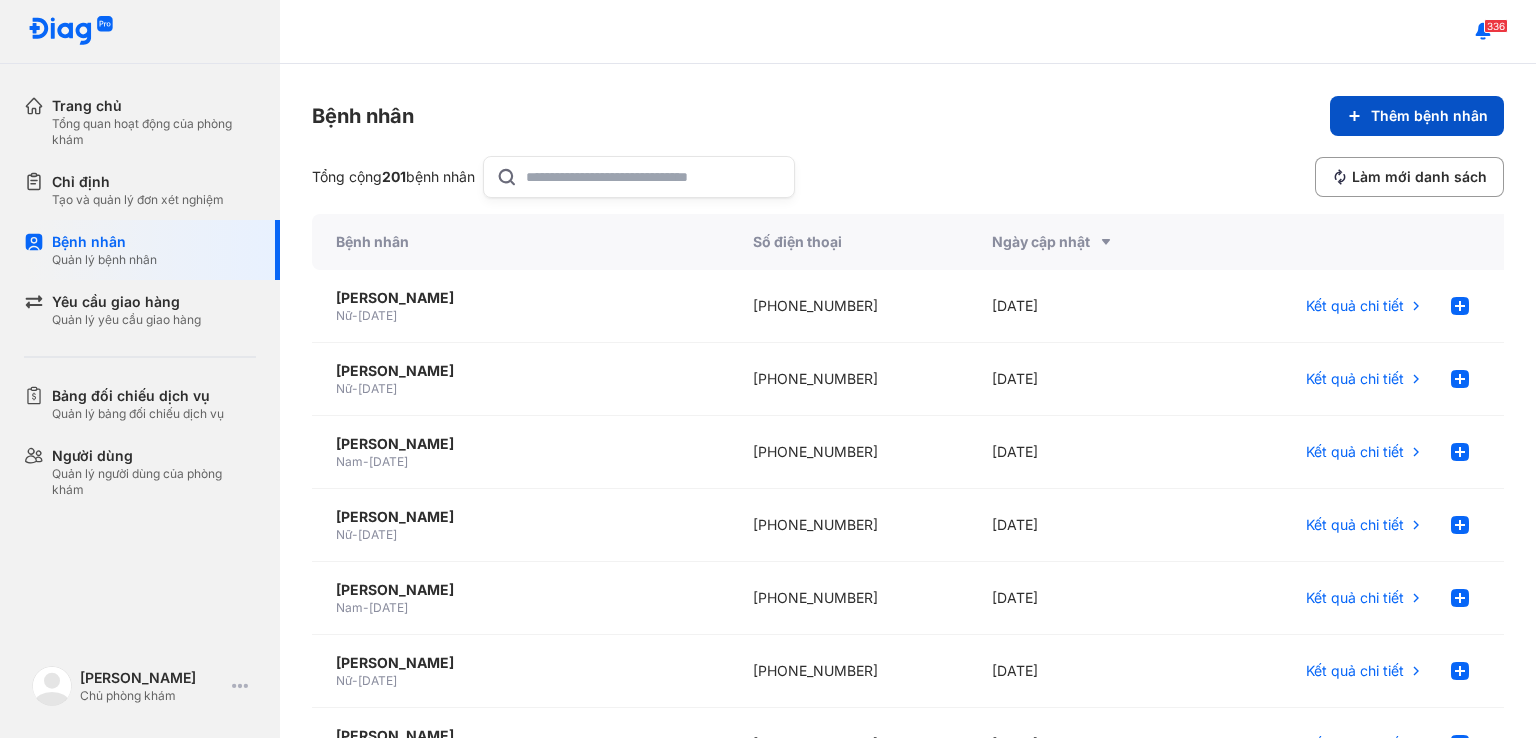 click on "Thêm bệnh nhân" 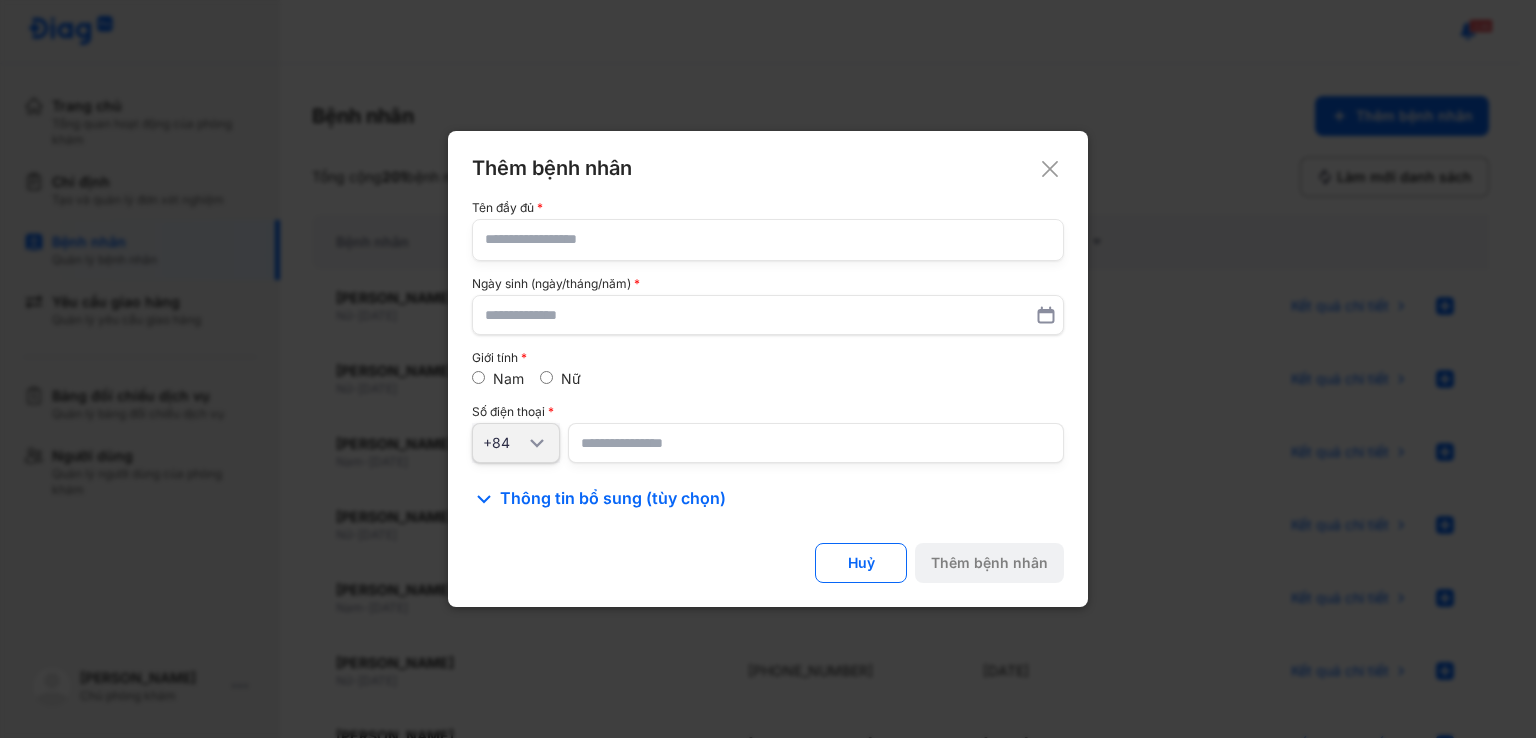 click 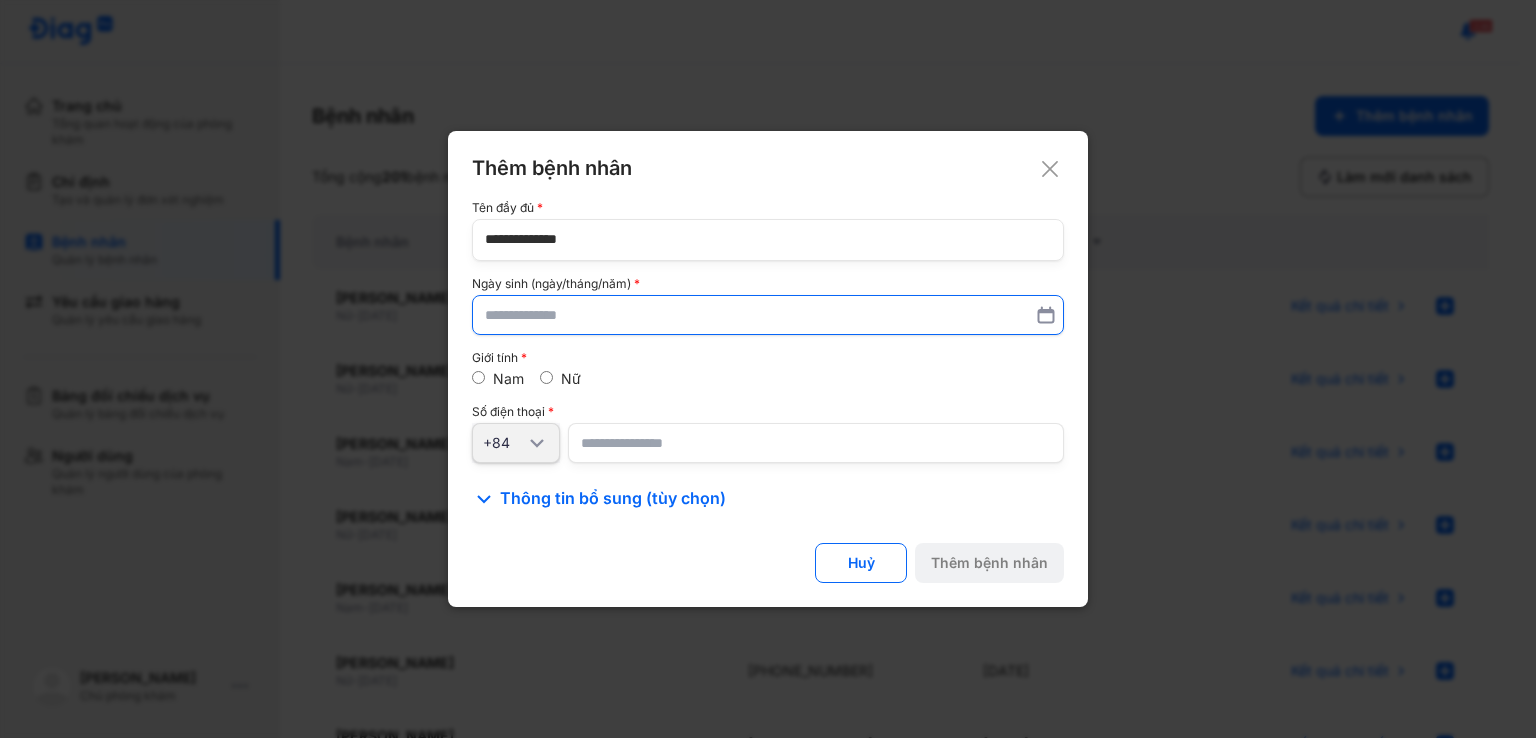 type on "**********" 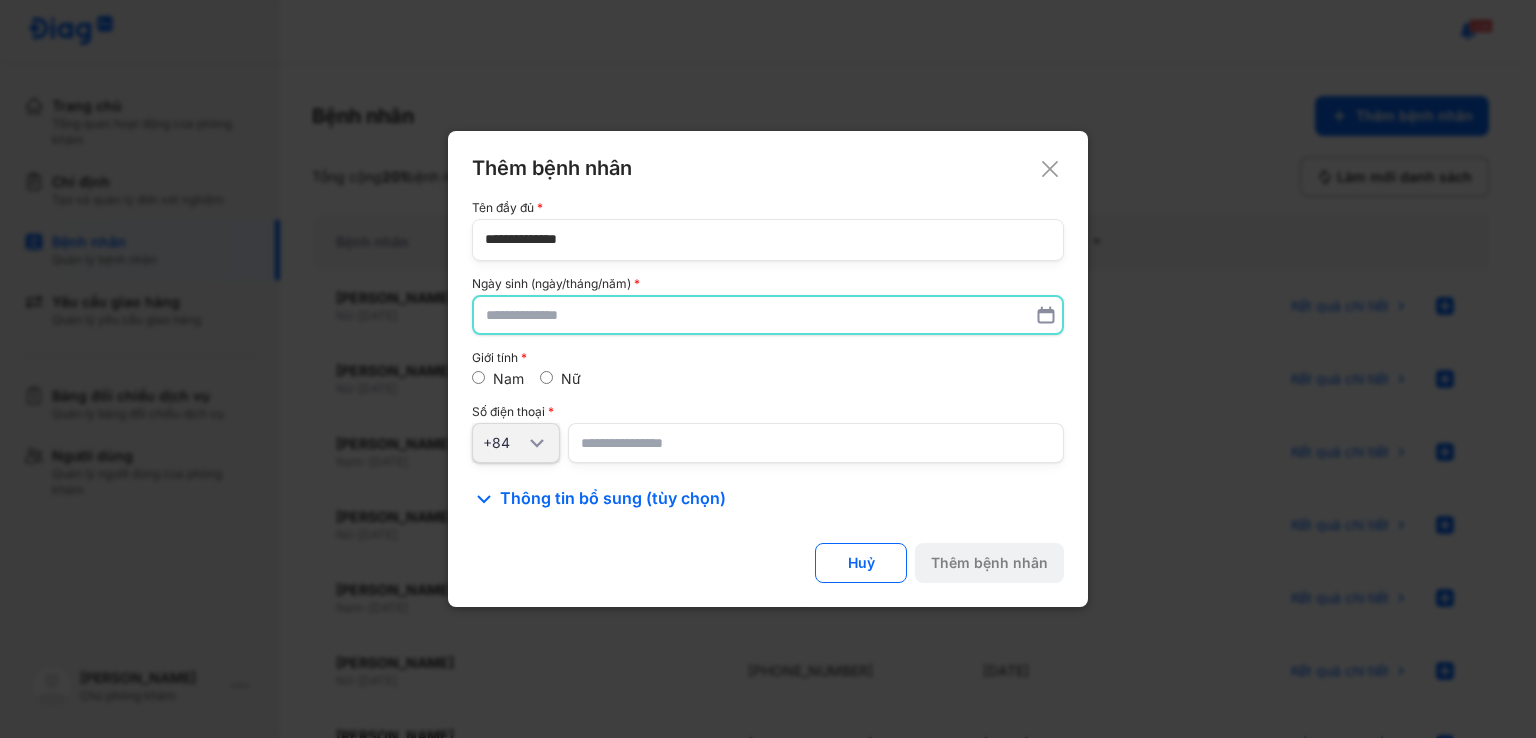 click at bounding box center [768, 315] 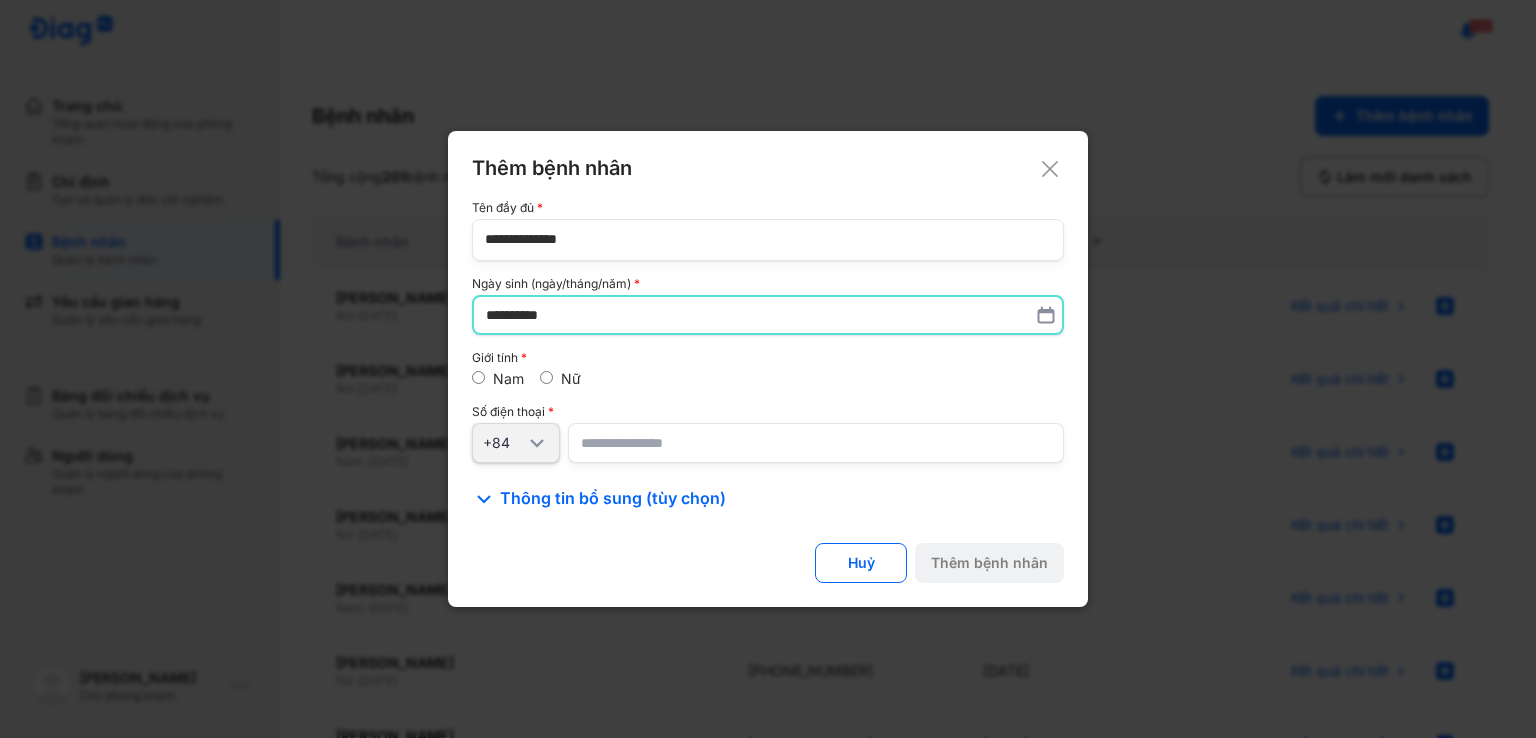 type on "**********" 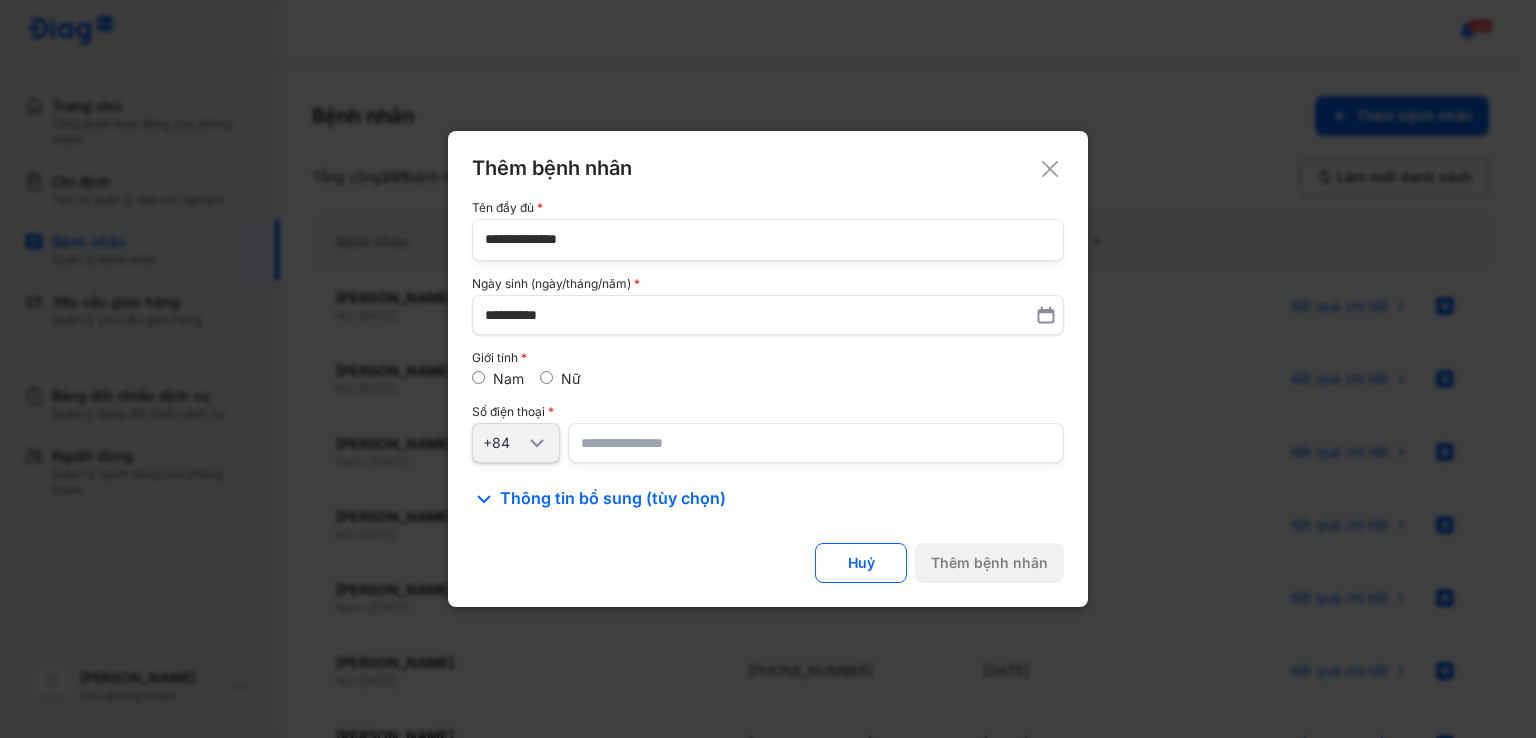 click on "Nữ" at bounding box center [571, 378] 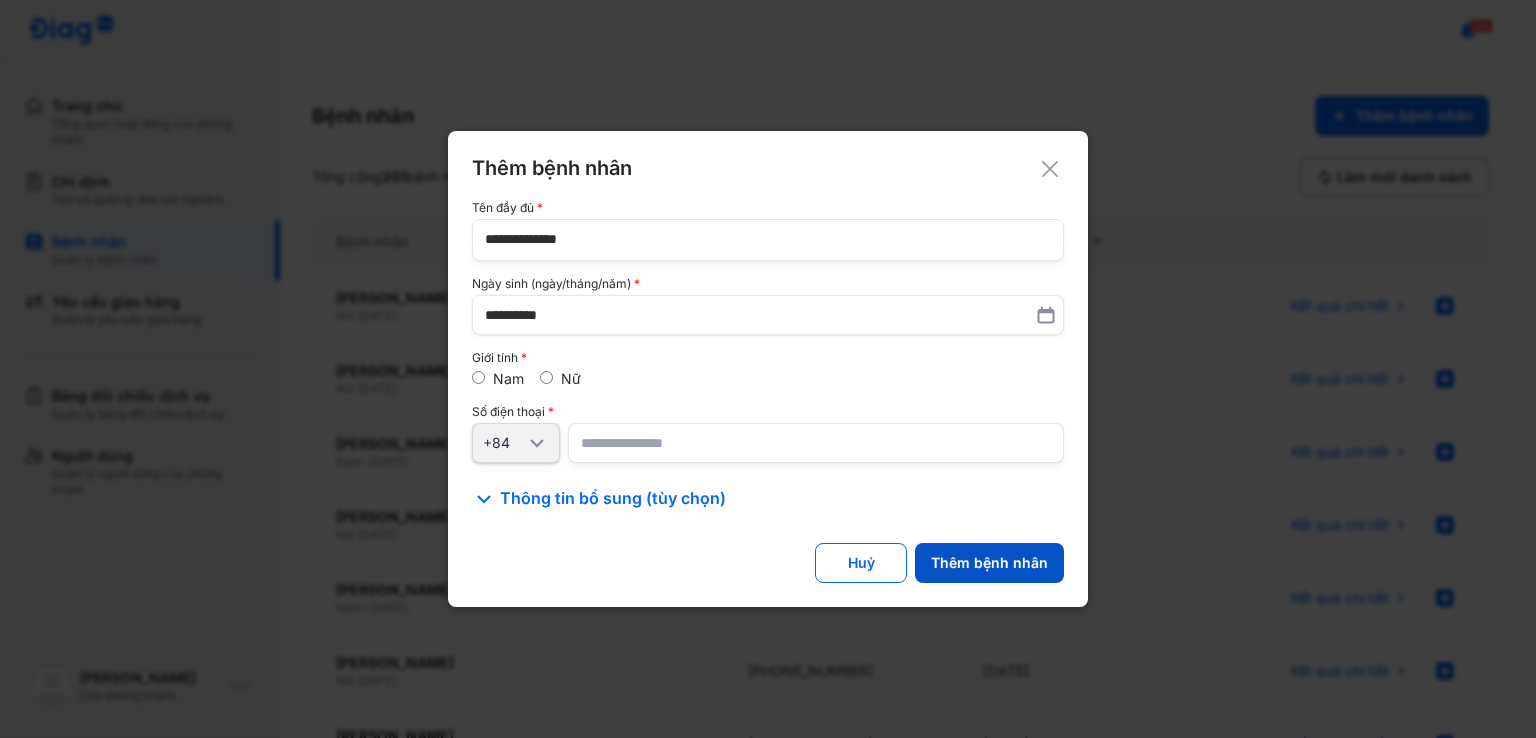 type on "**********" 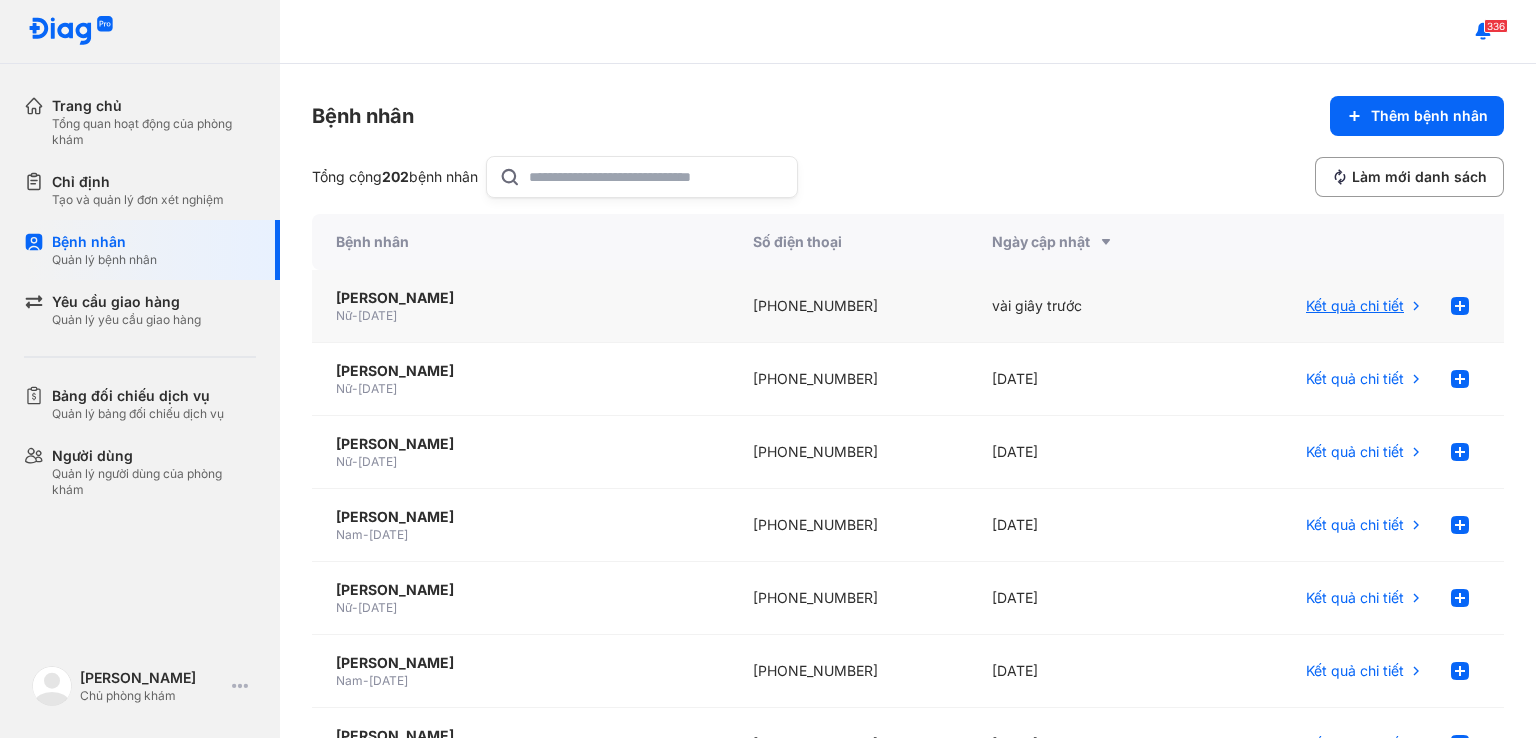 click on "Kết quả chi tiết" at bounding box center (1355, 306) 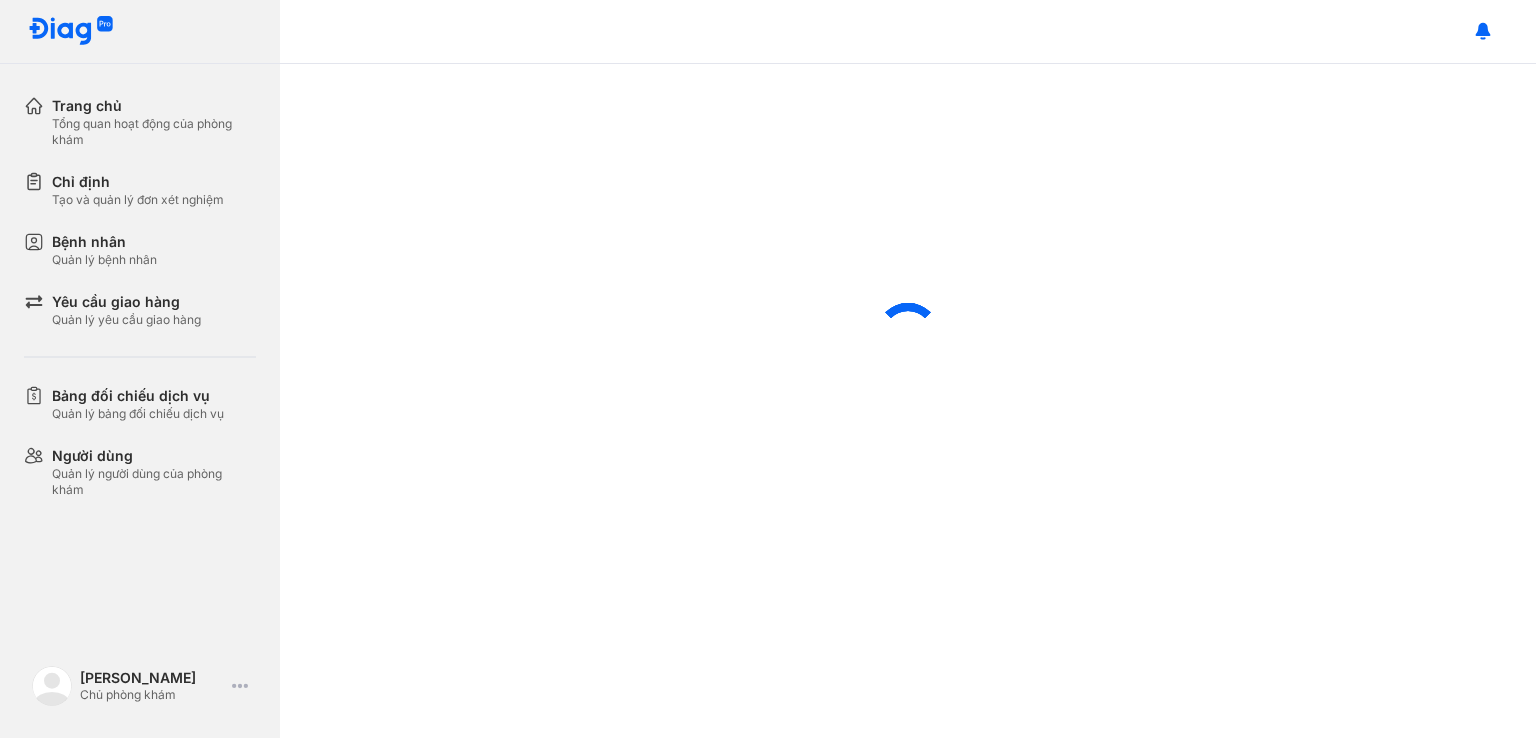 scroll, scrollTop: 0, scrollLeft: 0, axis: both 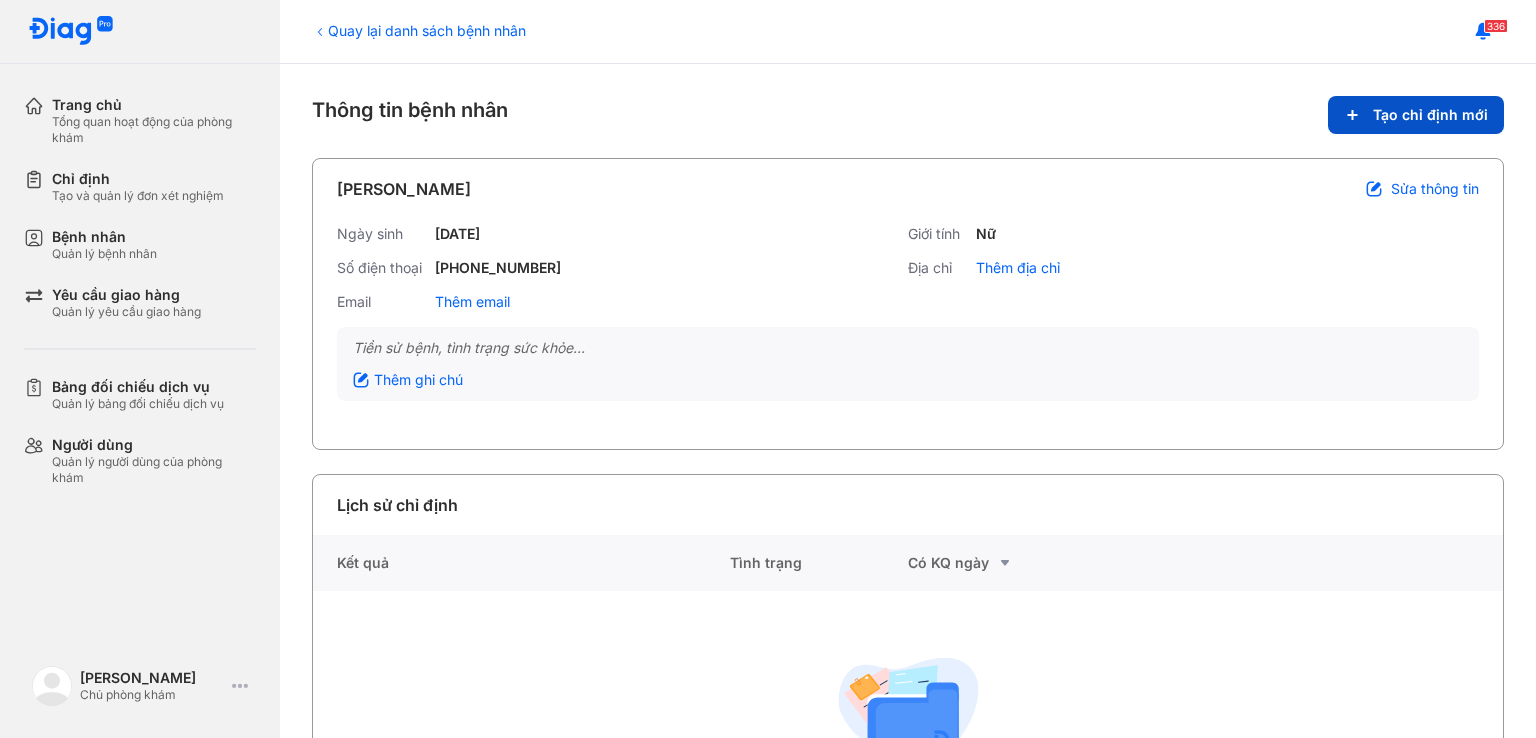 click on "Tạo chỉ định mới" 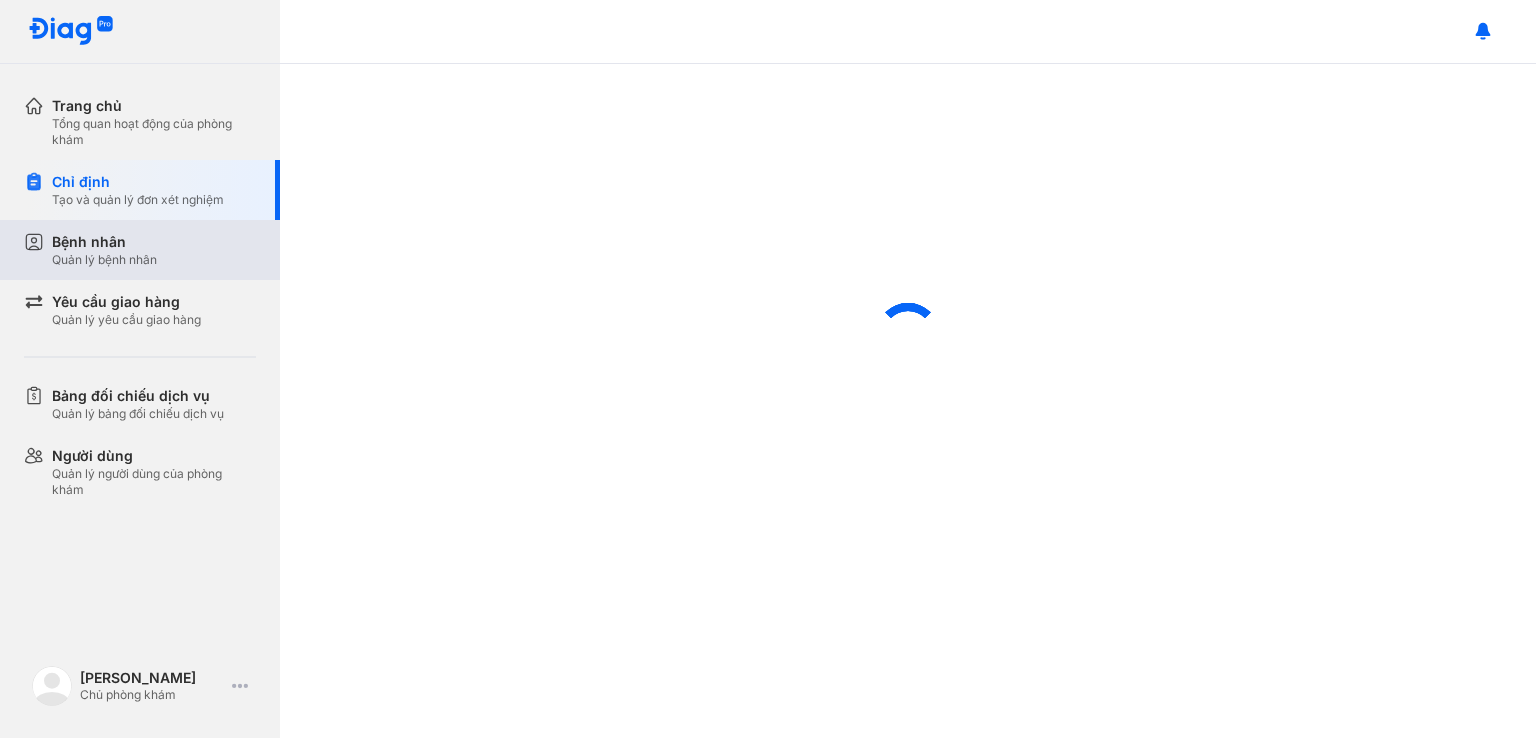 scroll, scrollTop: 0, scrollLeft: 0, axis: both 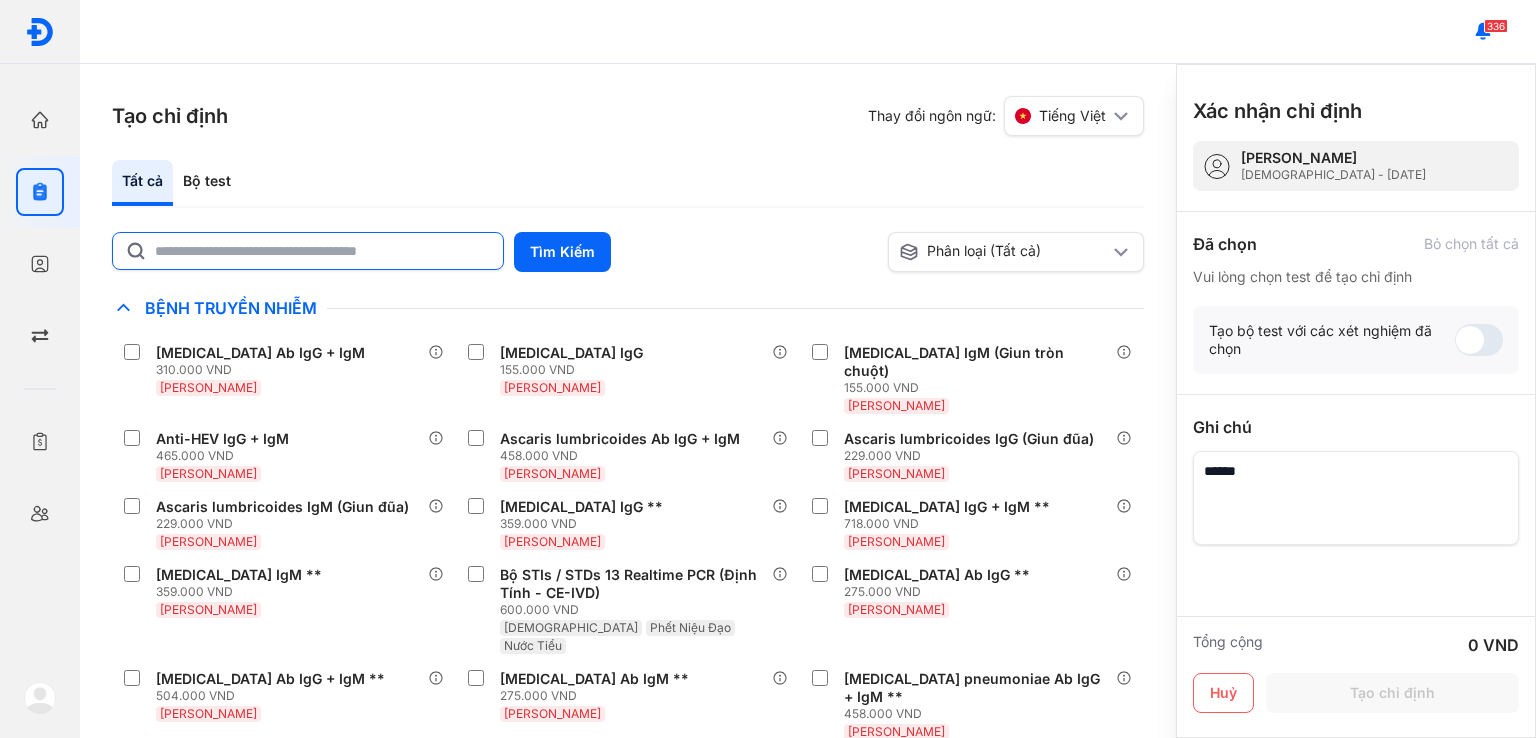 click 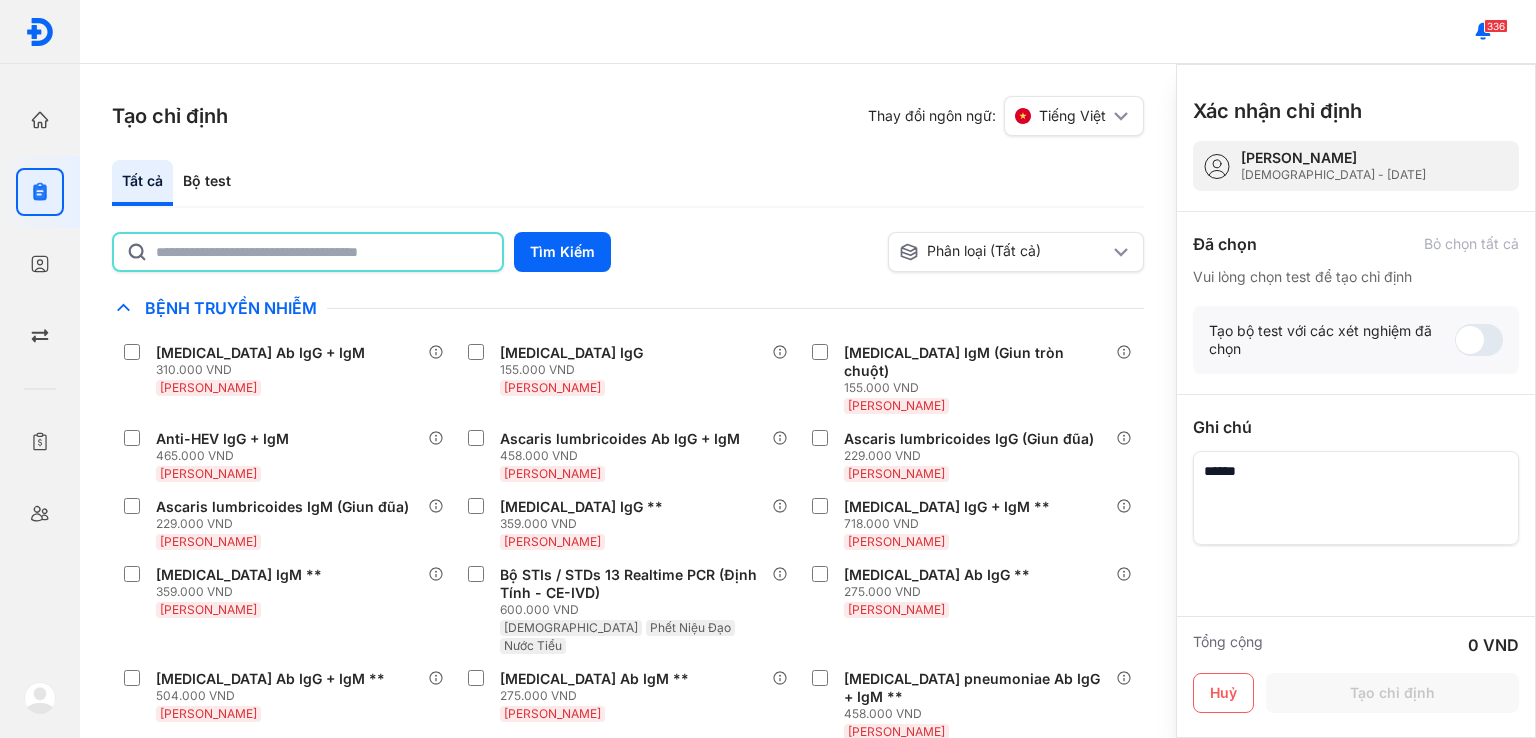type on "*" 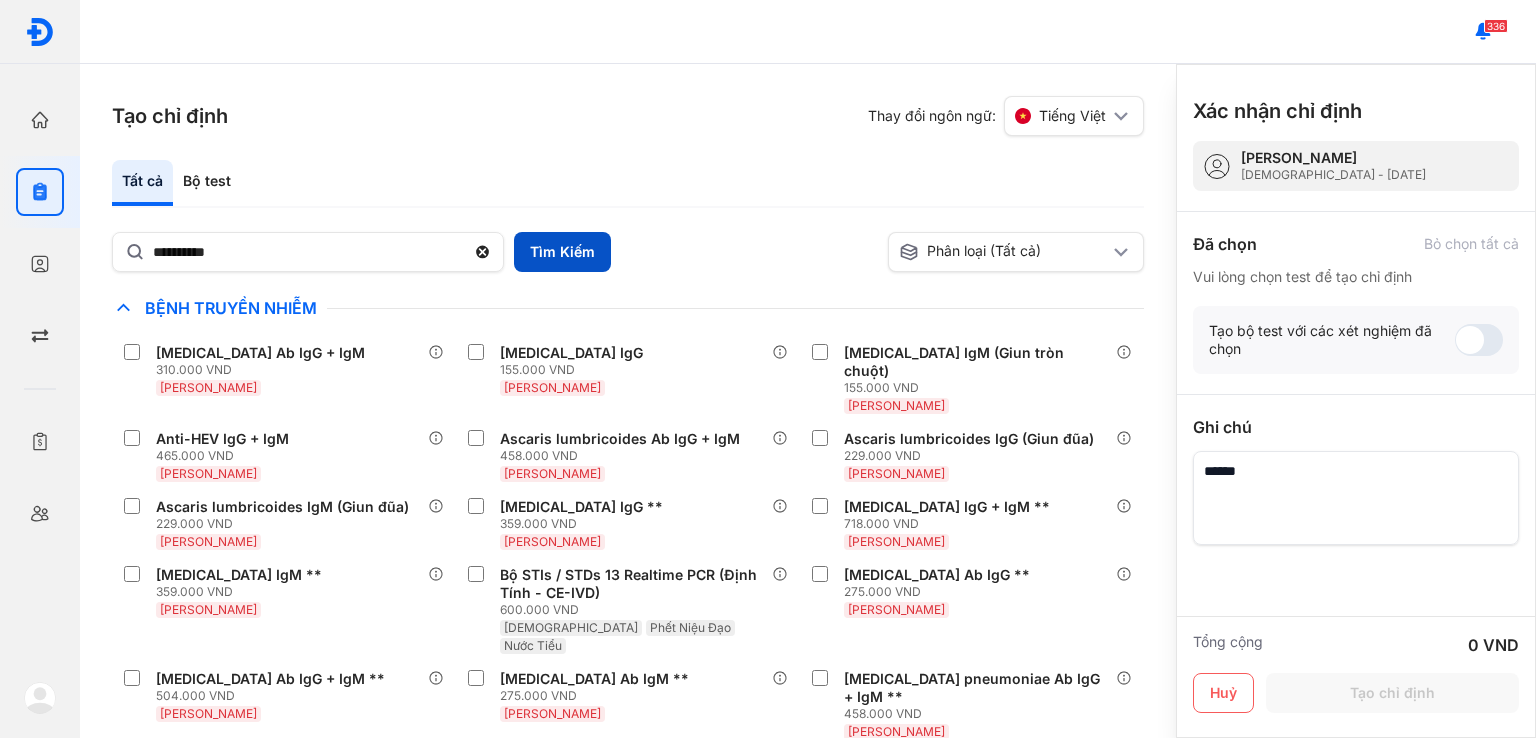 click on "Tìm Kiếm" at bounding box center (562, 252) 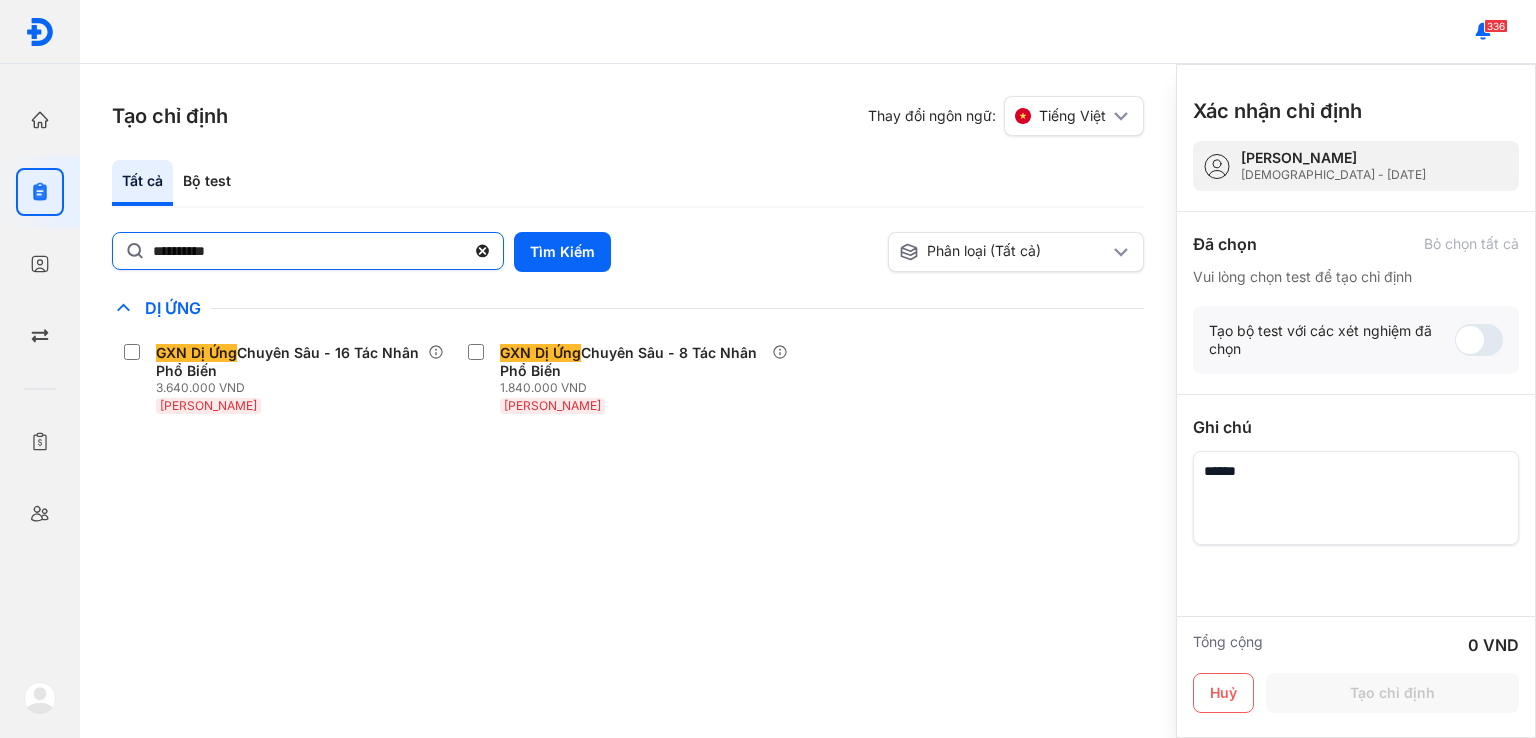 click on "**********" 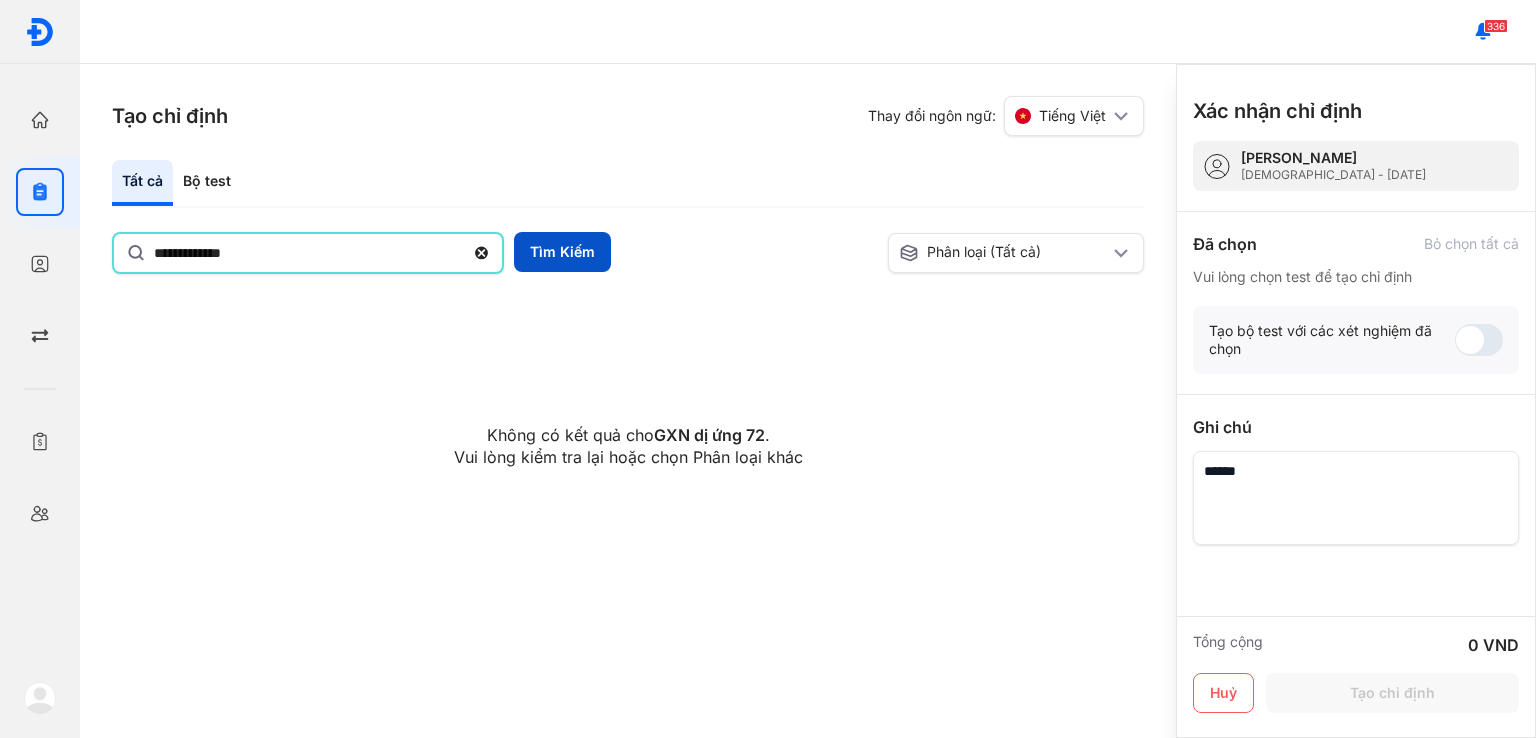 click on "Tìm Kiếm" at bounding box center (562, 252) 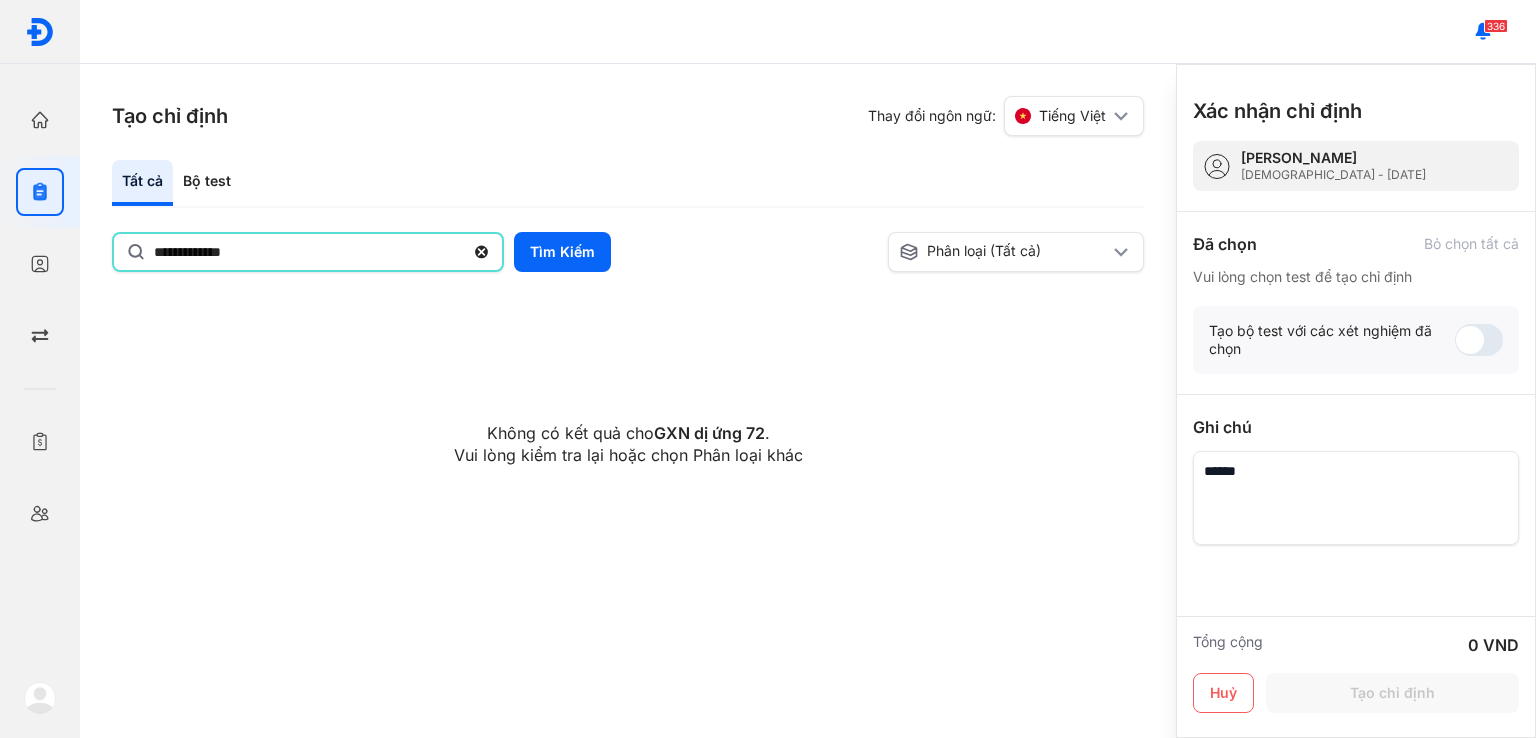 click on "**********" 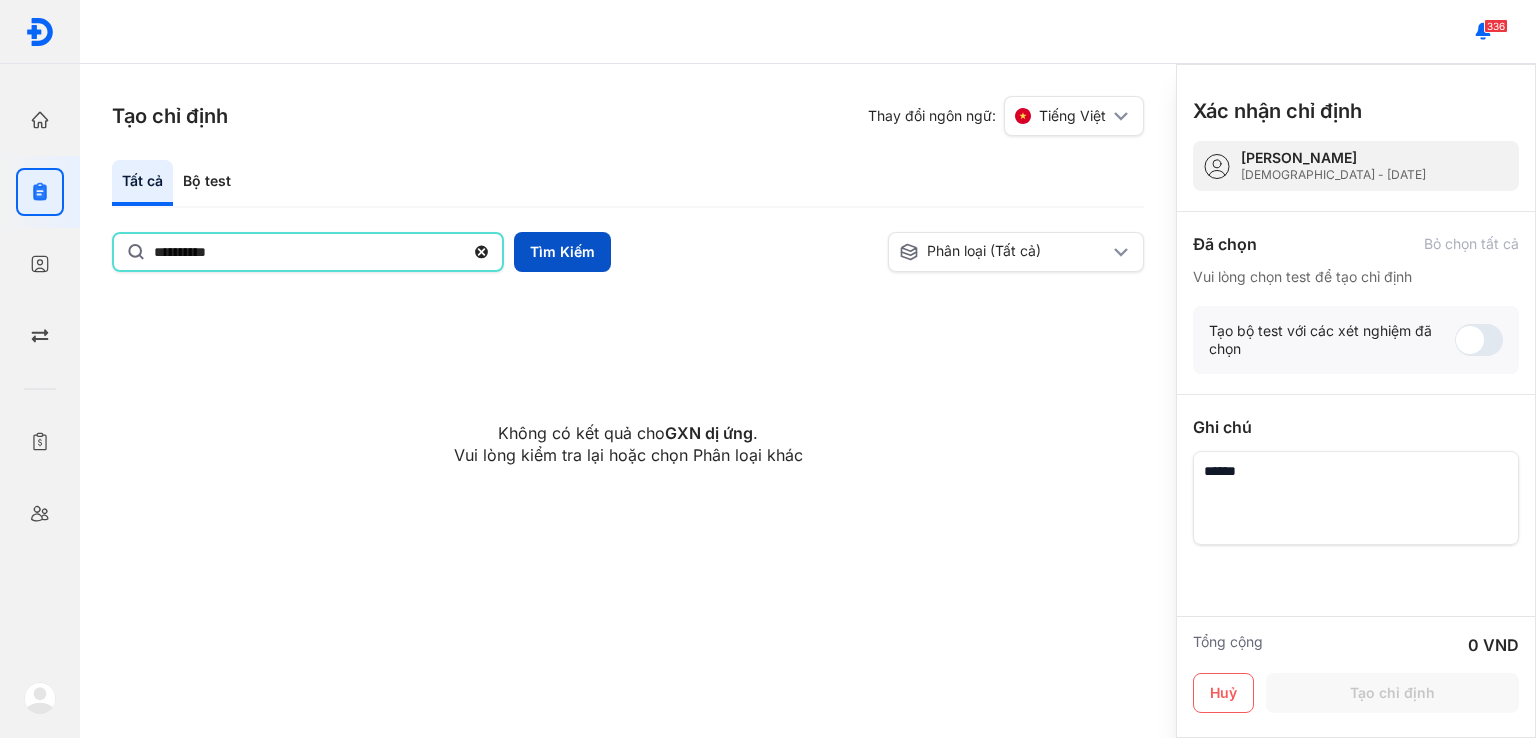 type on "**********" 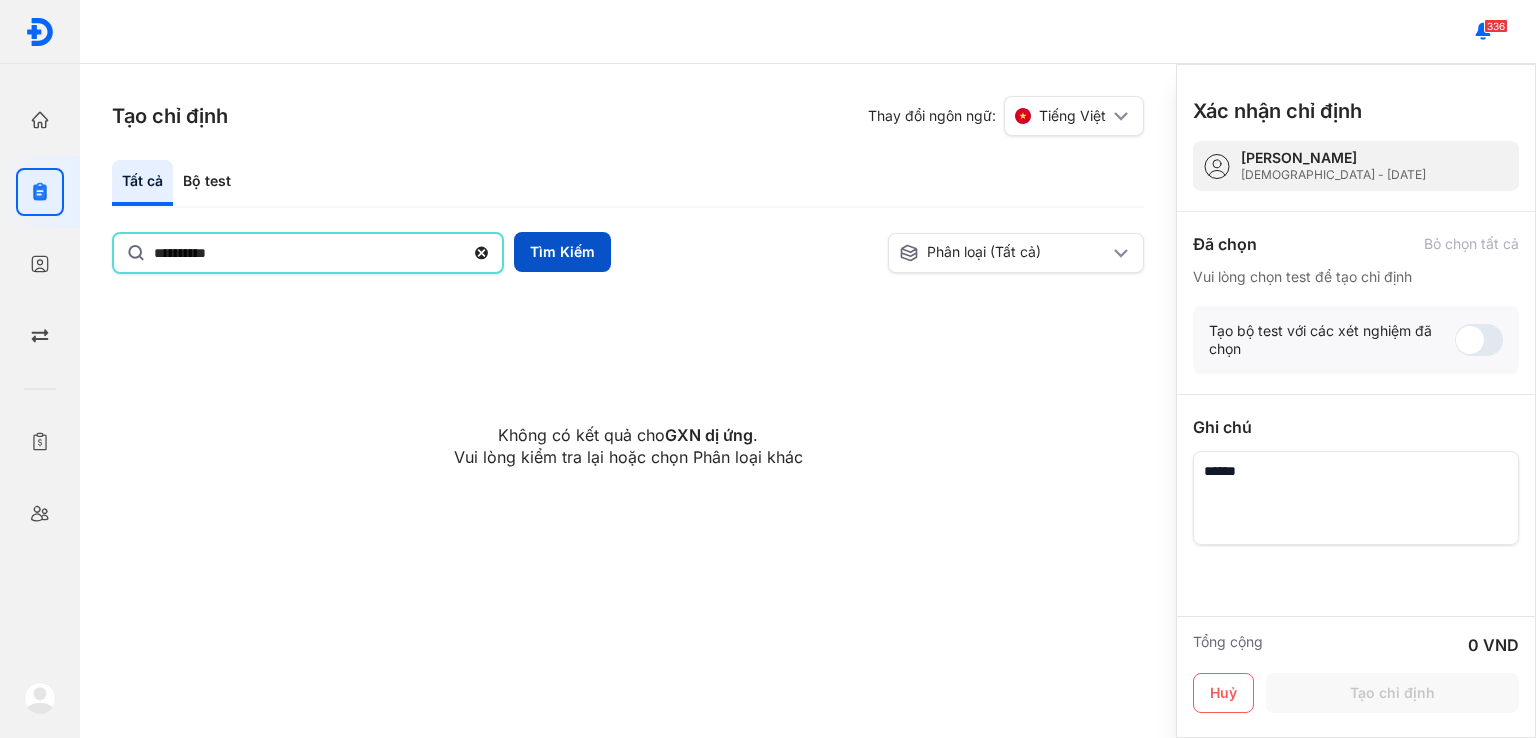 click on "Tìm Kiếm" at bounding box center (562, 252) 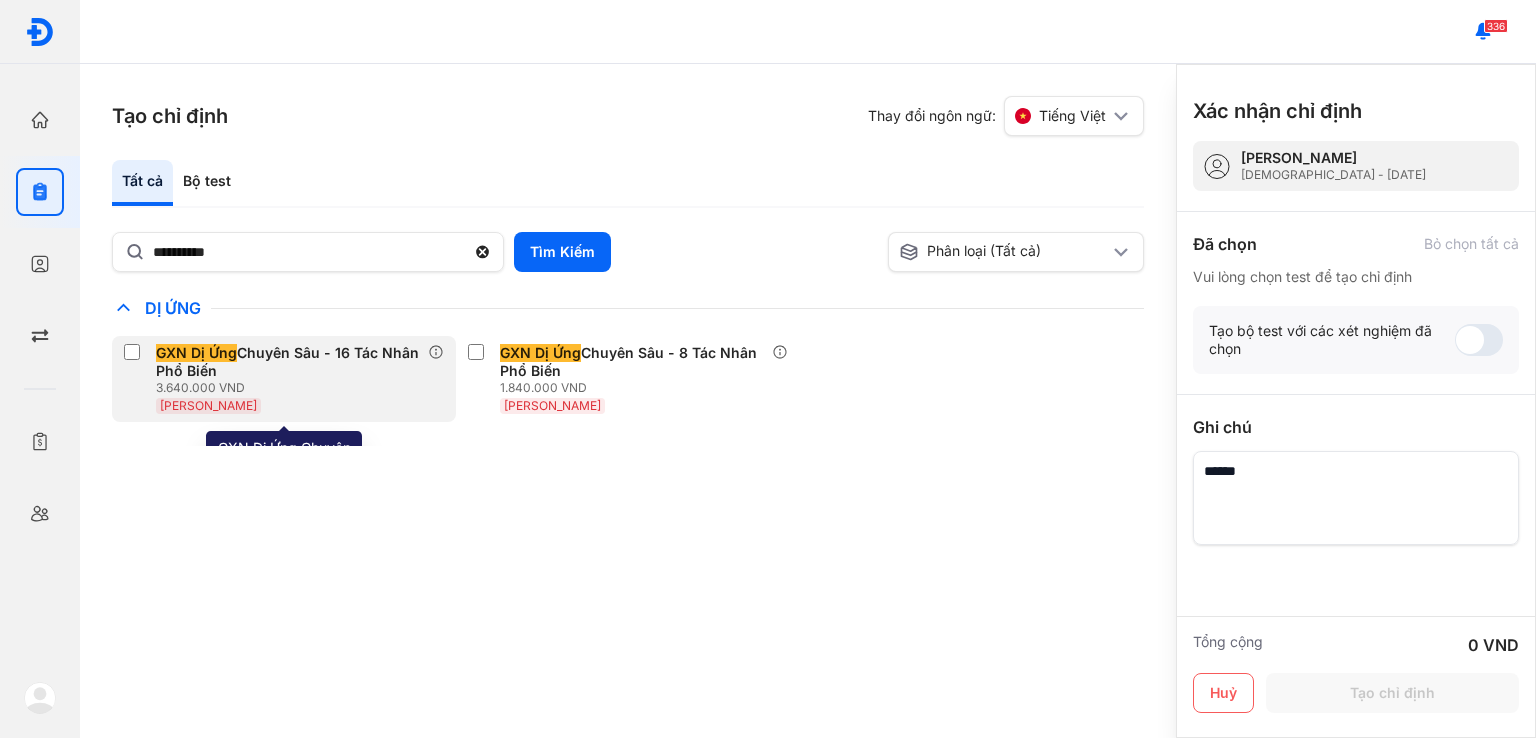 click on "GXN Dị Ứng  Chuyên Sâu - 16 Tác Nhân Phổ Biến" at bounding box center (288, 362) 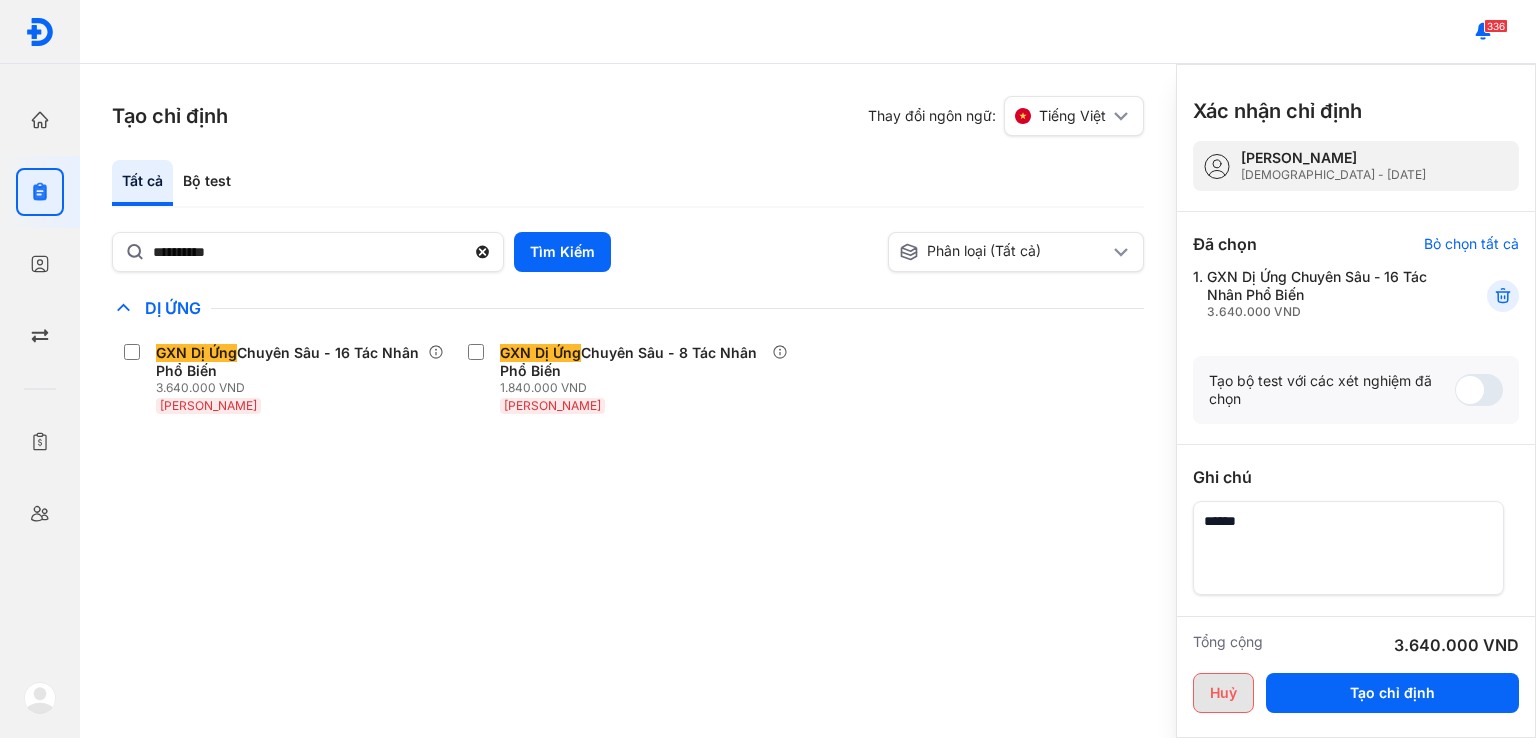click on "Huỷ" at bounding box center [1223, 693] 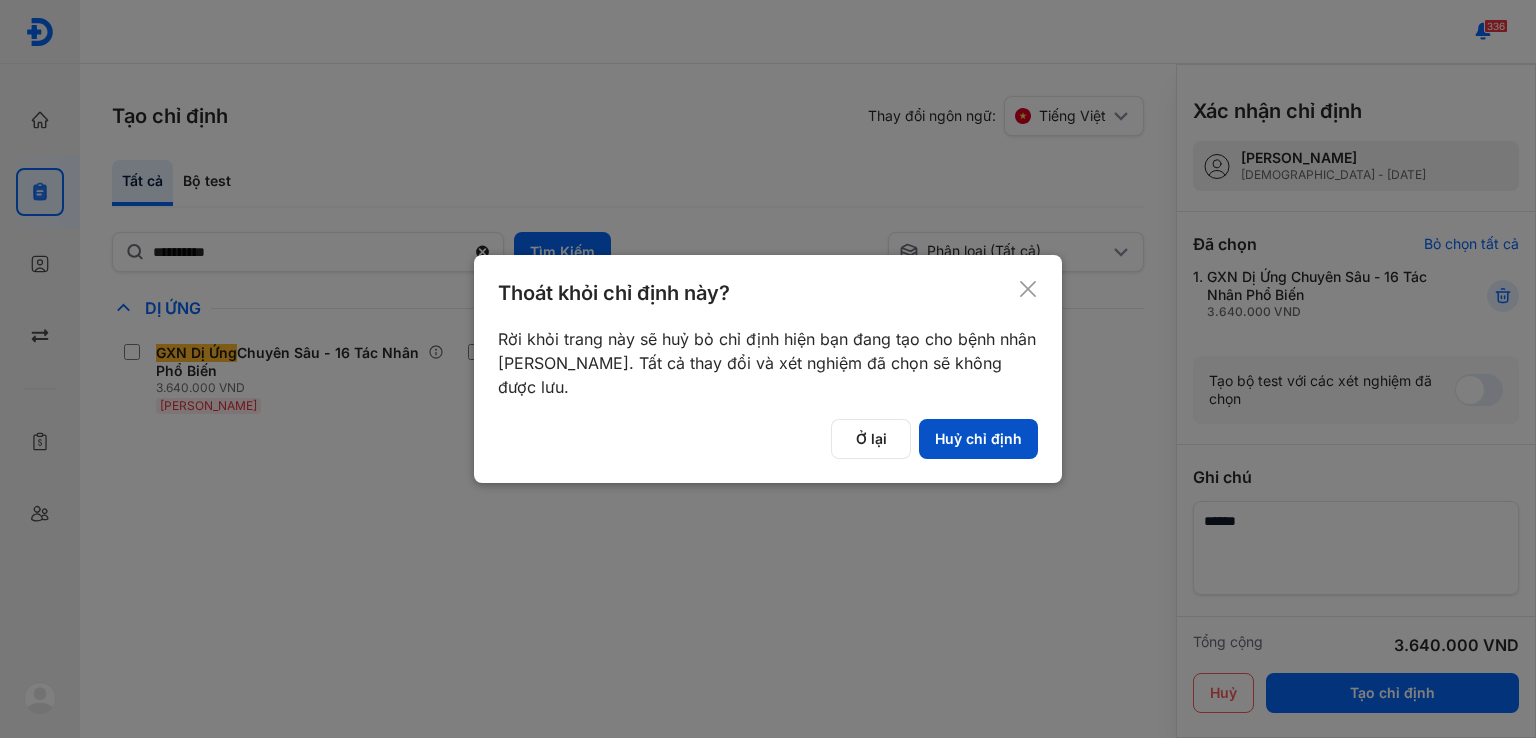click on "Huỷ chỉ định" at bounding box center (978, 439) 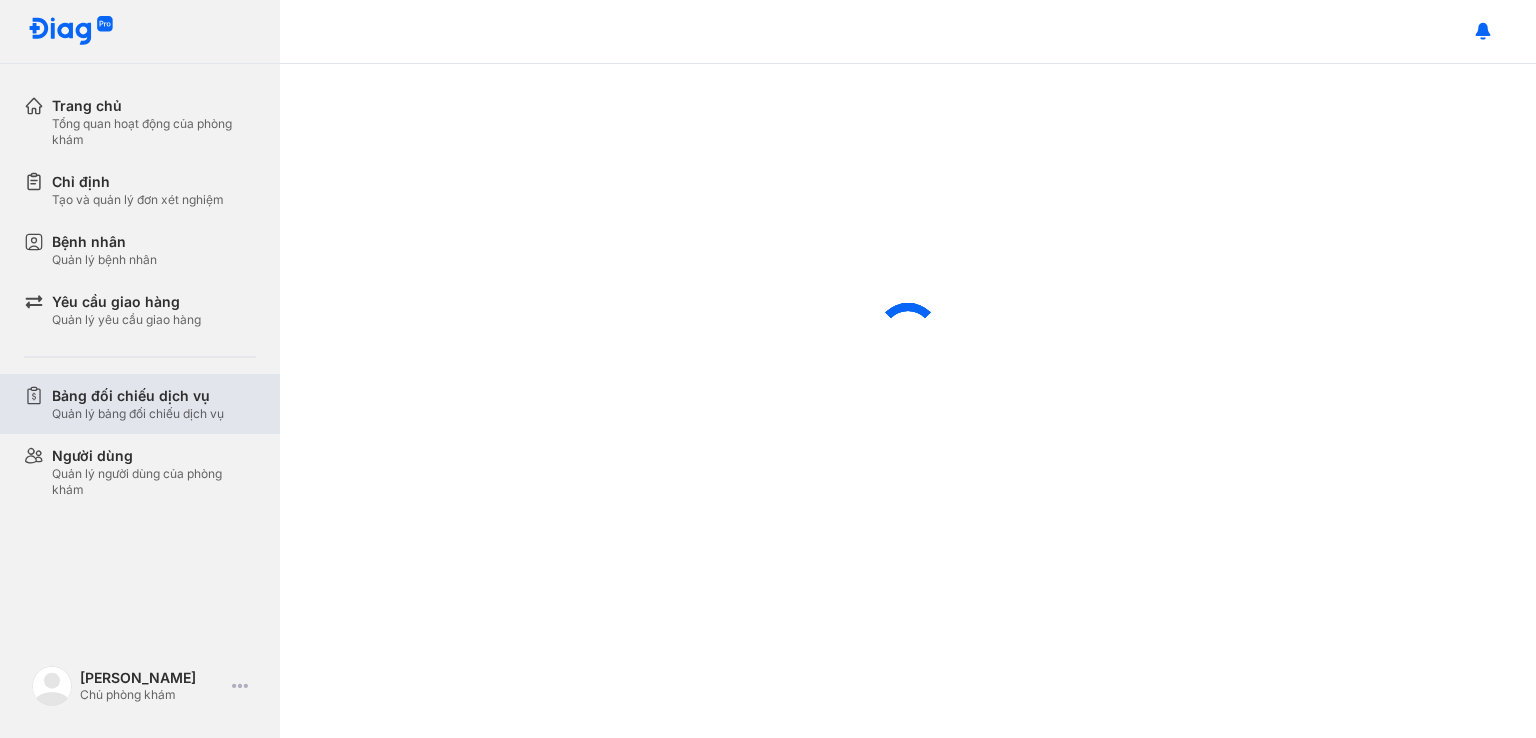scroll, scrollTop: 0, scrollLeft: 0, axis: both 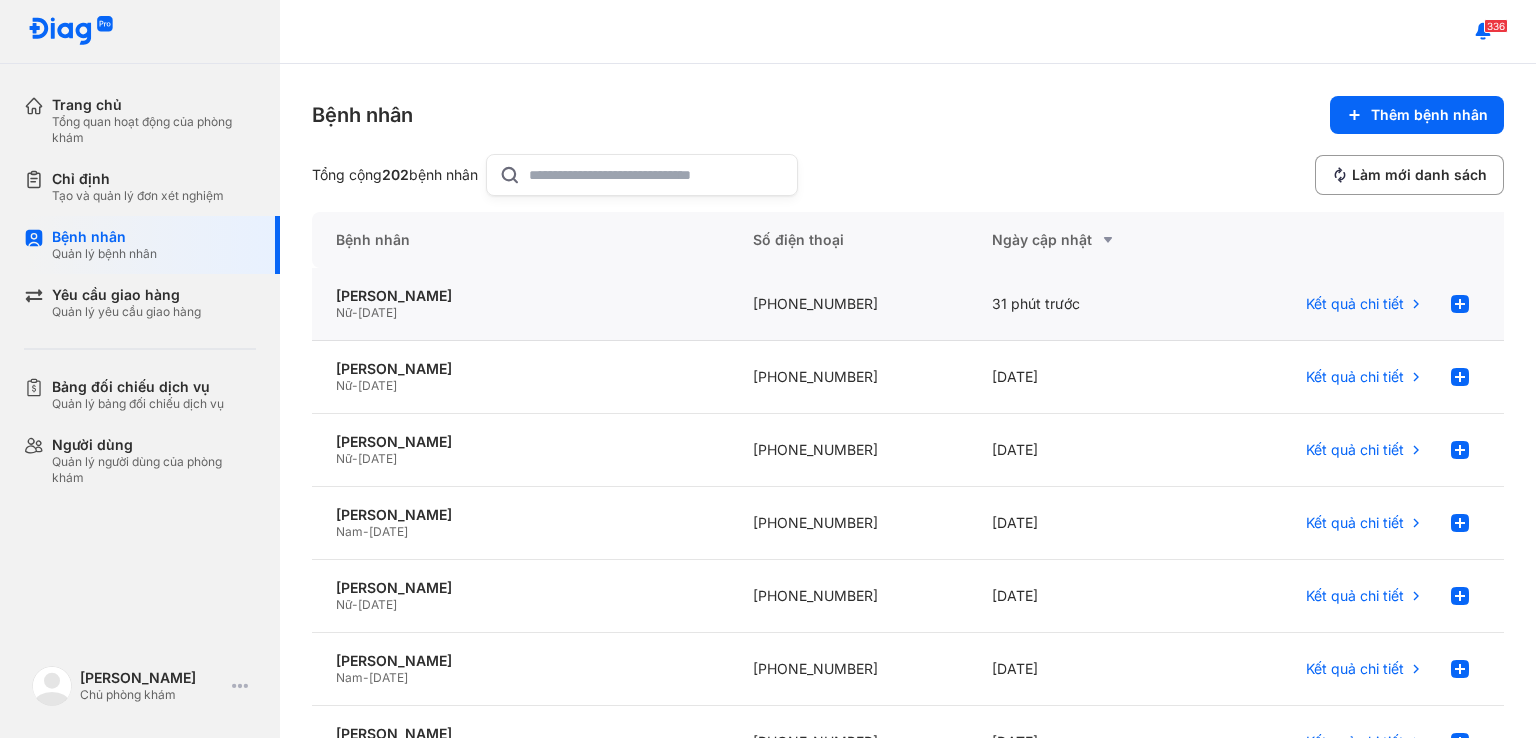 click on "[PHONE_NUMBER]" 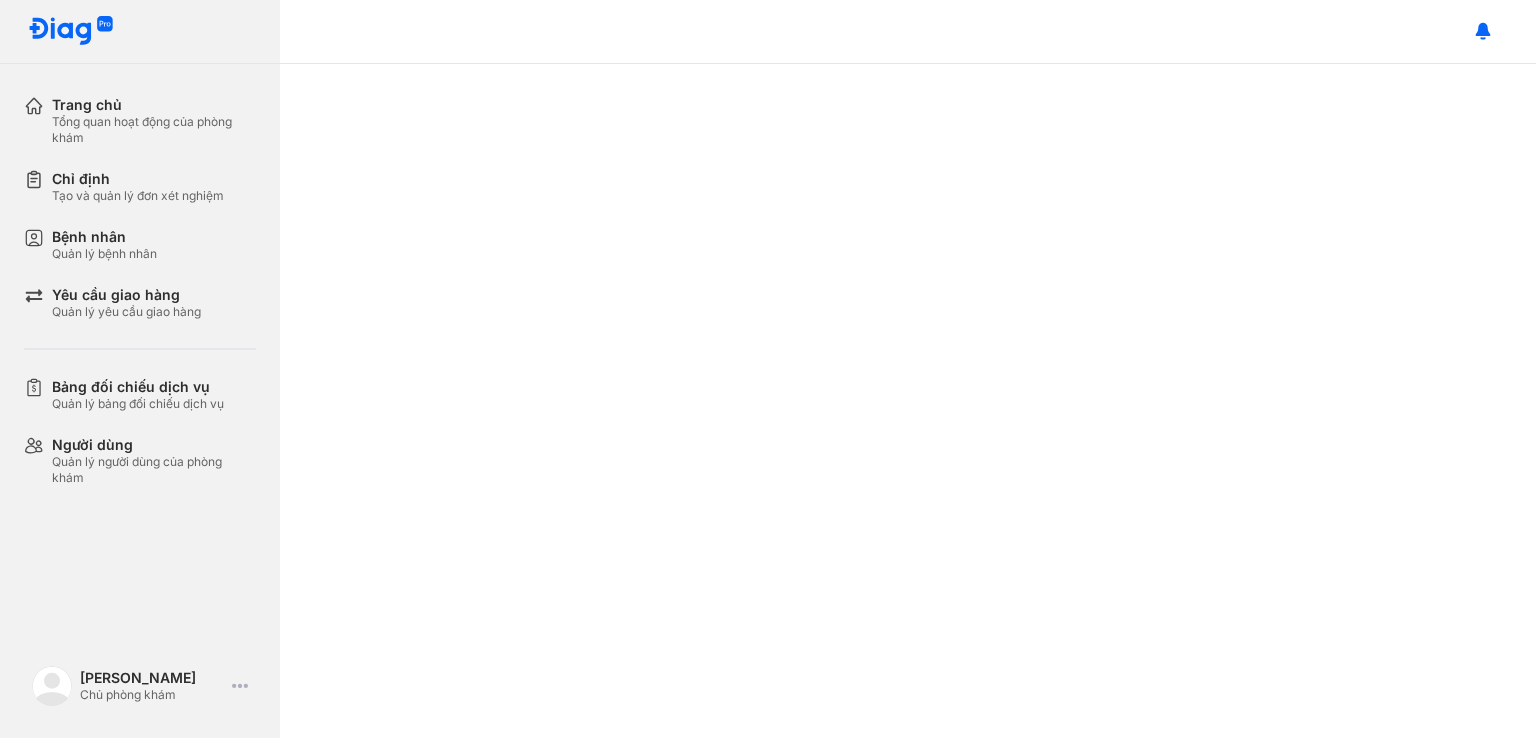 scroll, scrollTop: 0, scrollLeft: 0, axis: both 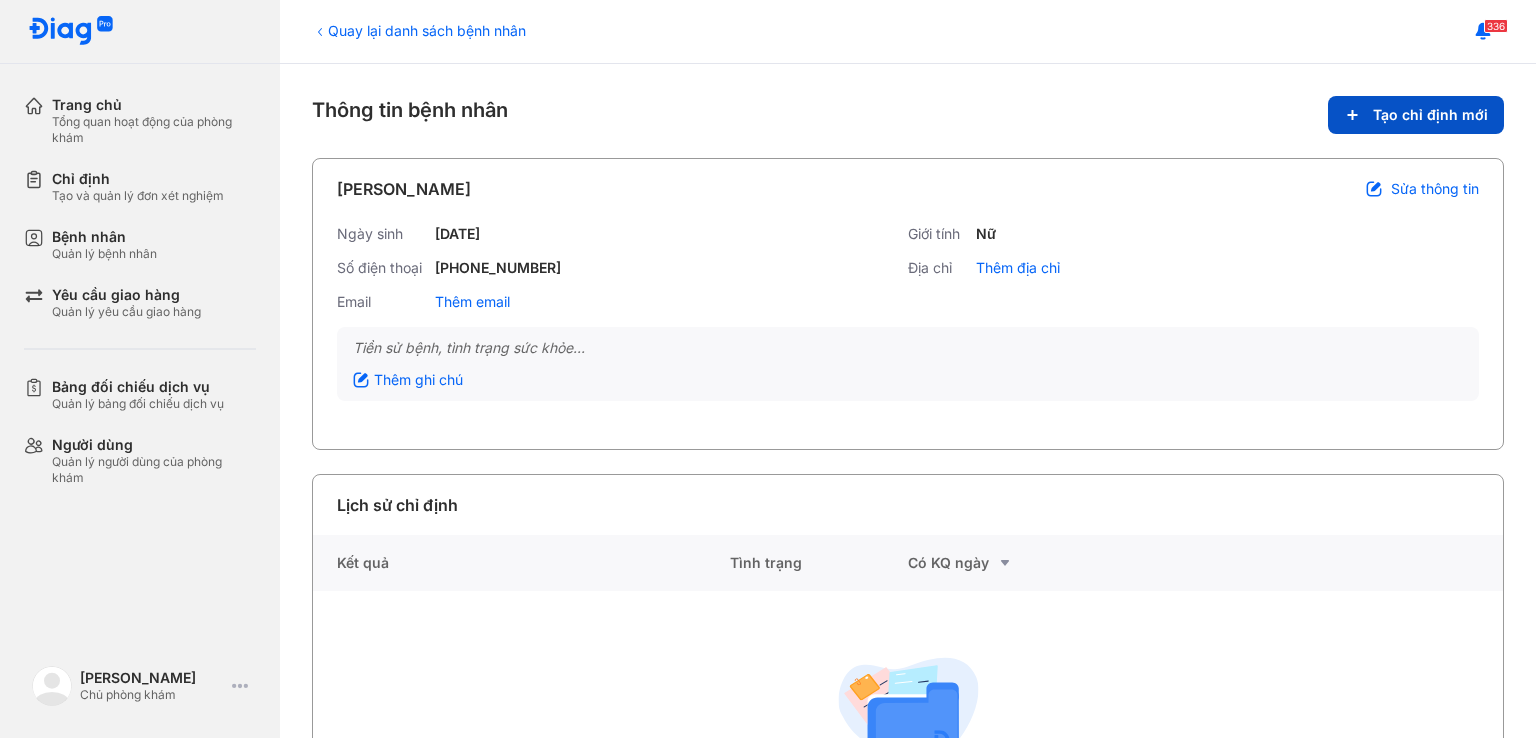 click on "Tạo chỉ định mới" 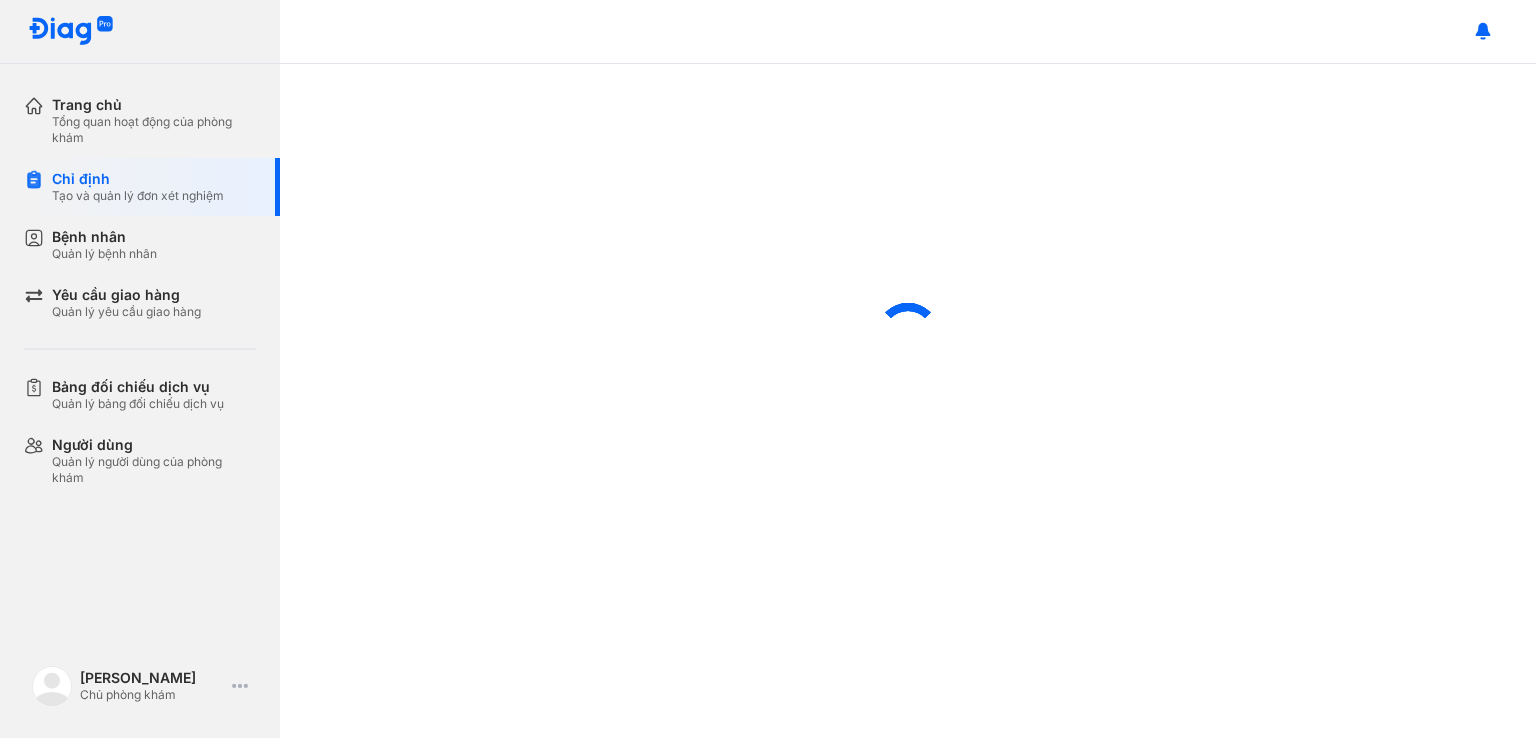 scroll, scrollTop: 0, scrollLeft: 0, axis: both 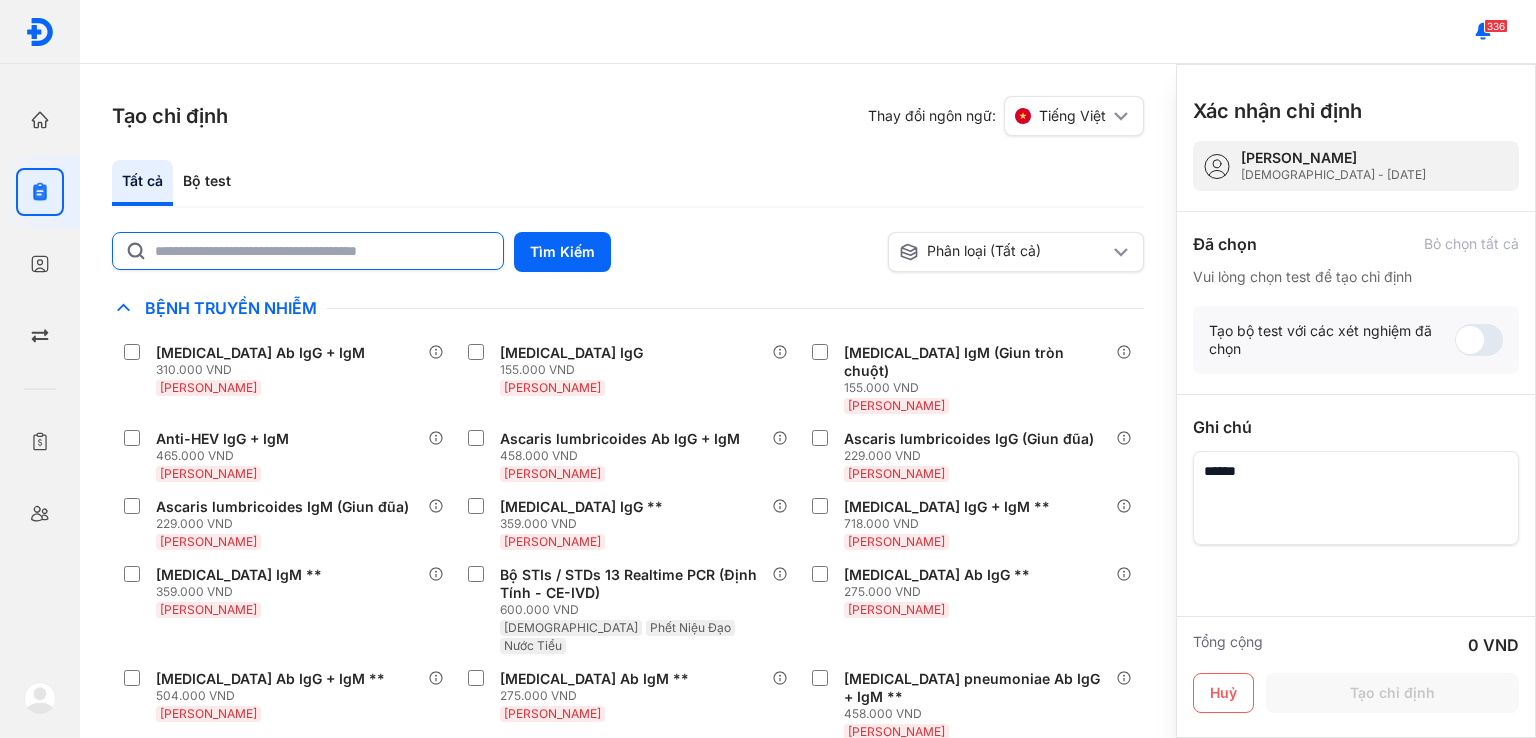 click 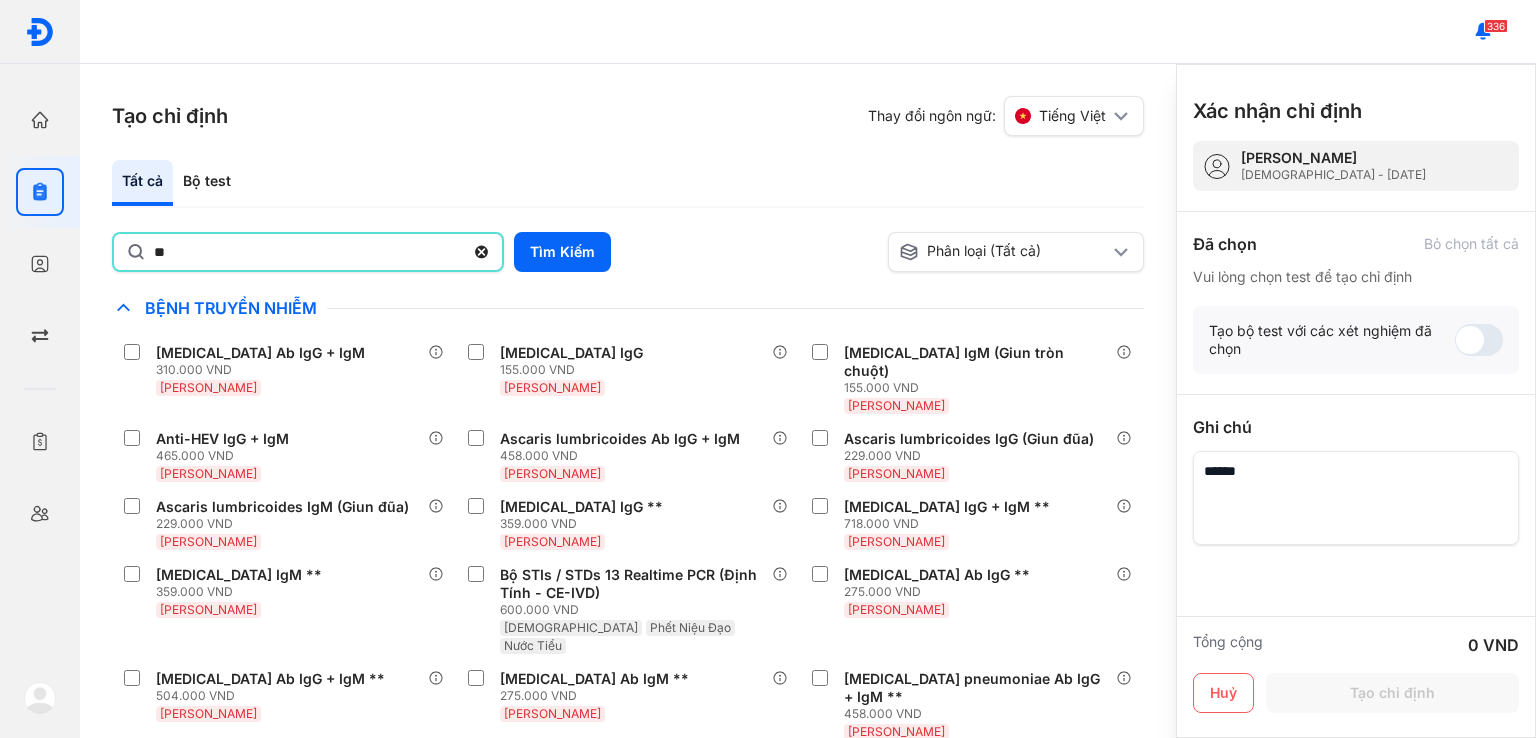 type on "*" 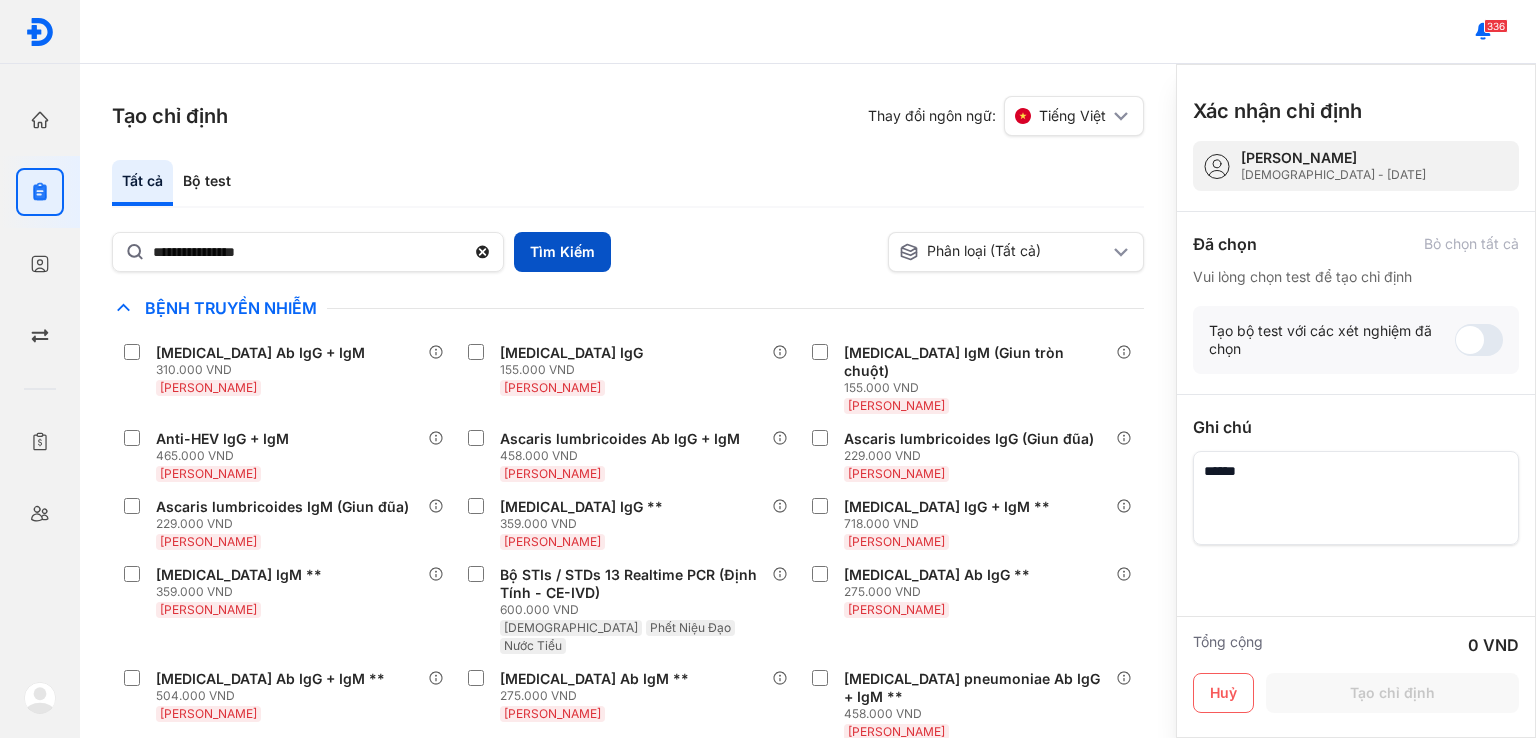 click on "Tìm Kiếm" at bounding box center (562, 252) 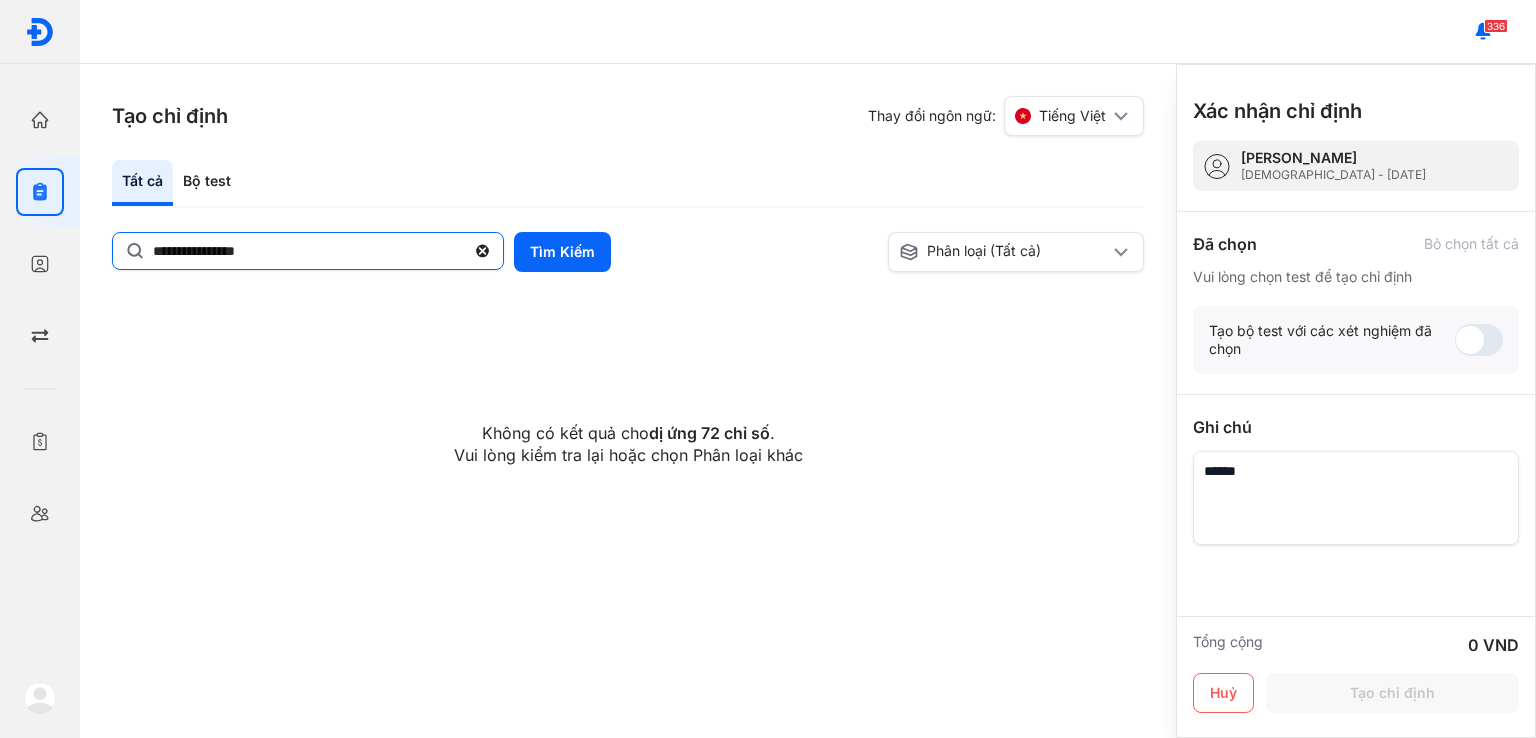 click on "**********" 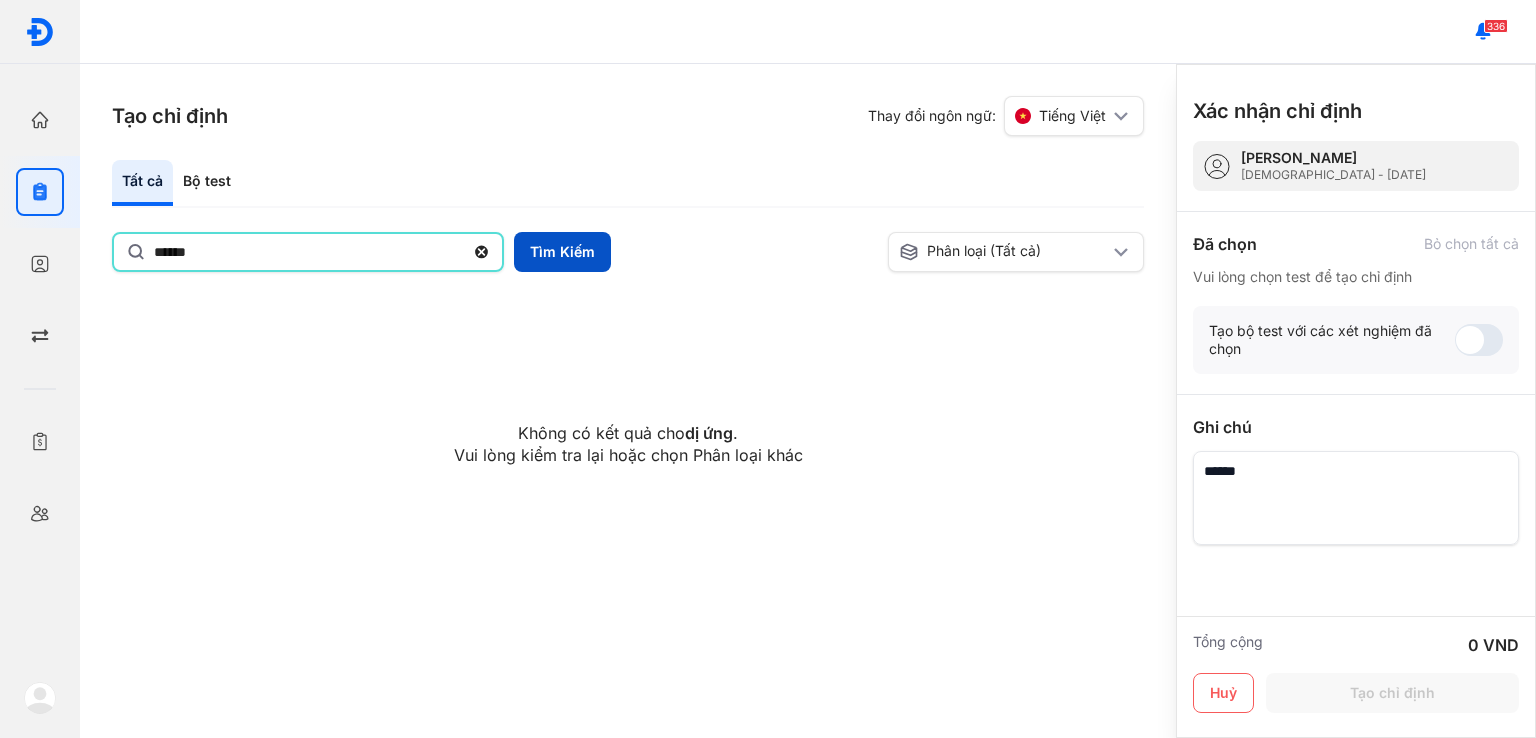 type on "******" 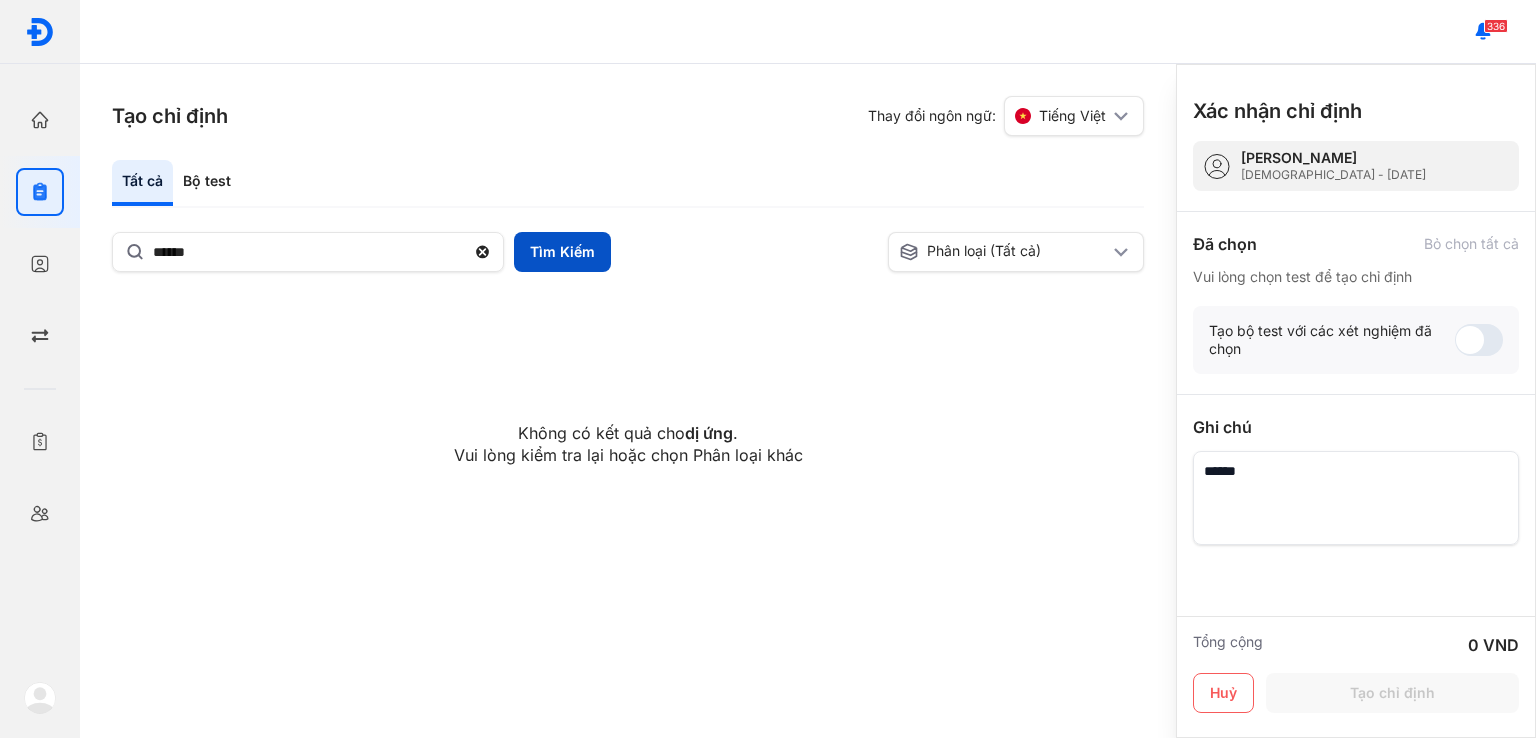 click on "Tìm Kiếm" at bounding box center (562, 252) 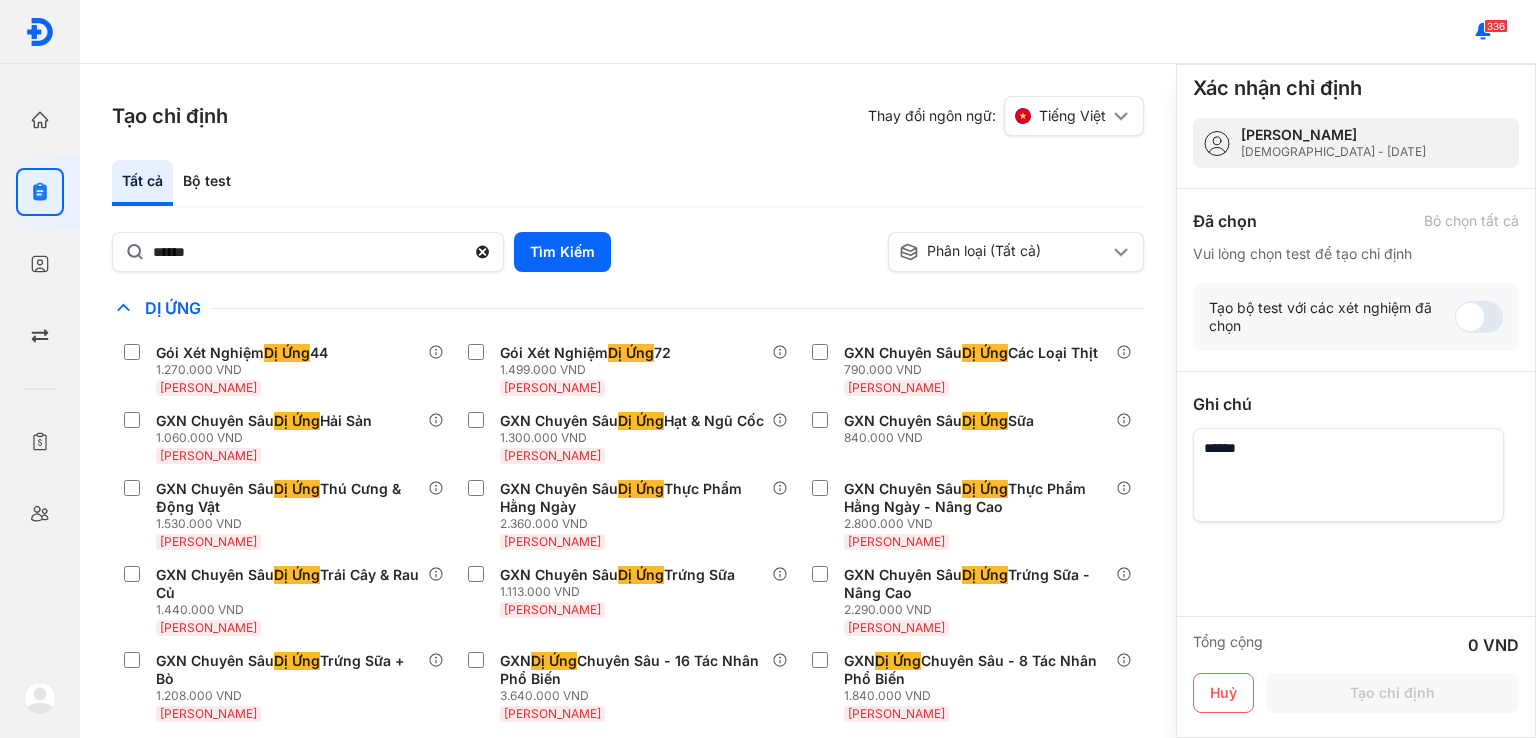 scroll, scrollTop: 47, scrollLeft: 0, axis: vertical 